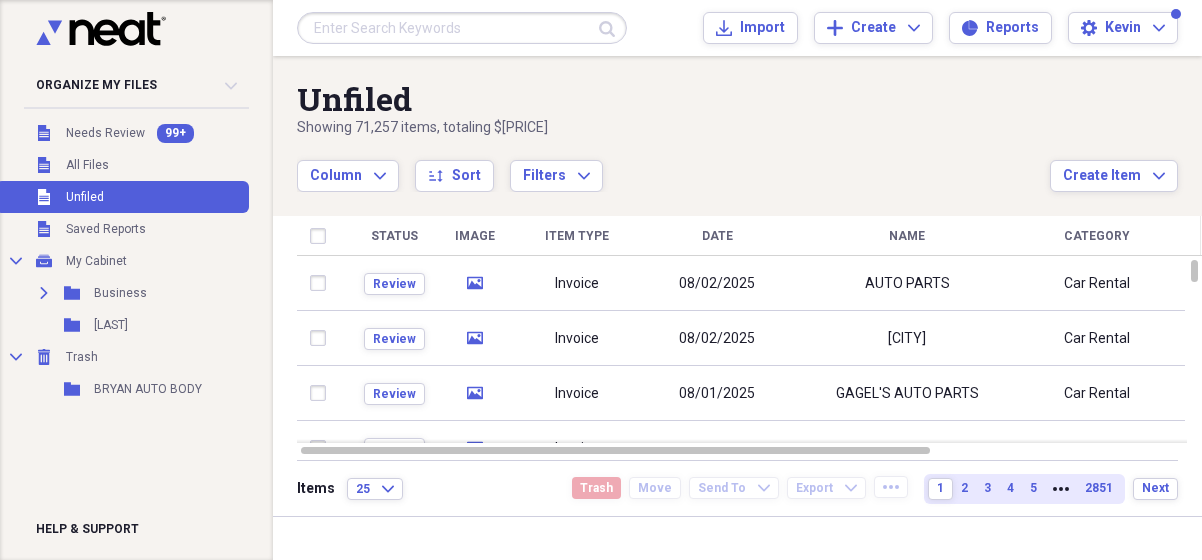 scroll, scrollTop: 0, scrollLeft: 0, axis: both 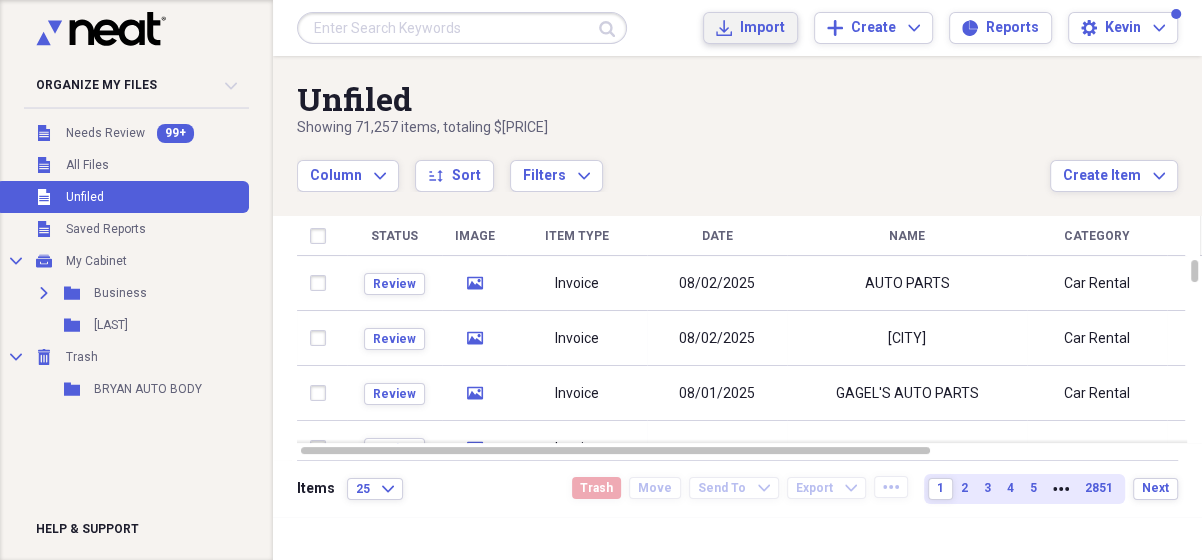 drag, startPoint x: 0, startPoint y: 0, endPoint x: 729, endPoint y: 33, distance: 729.7465 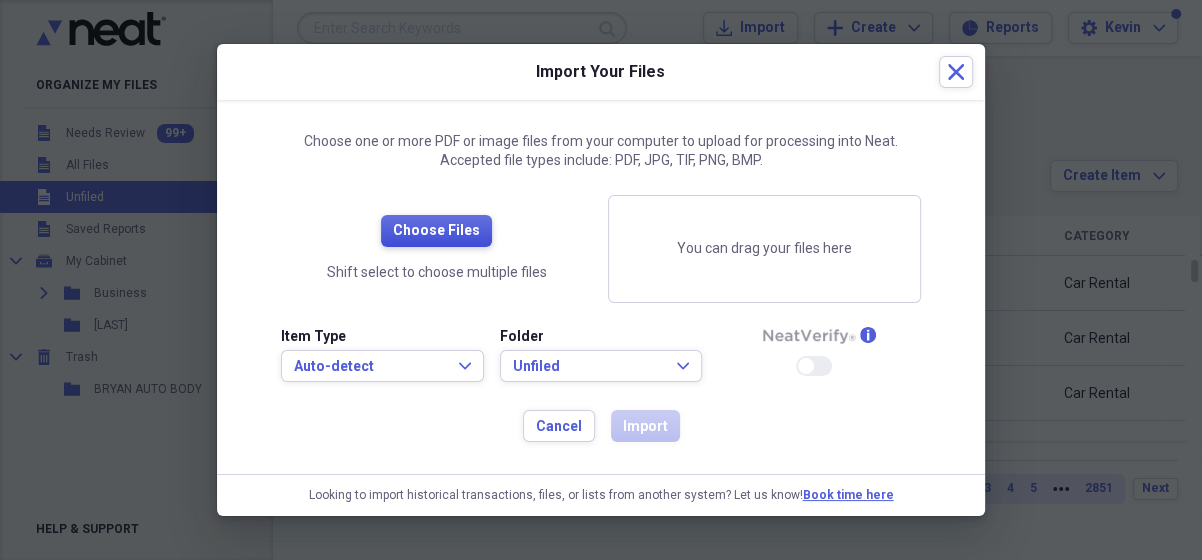 click on "Choose Files" at bounding box center (436, 231) 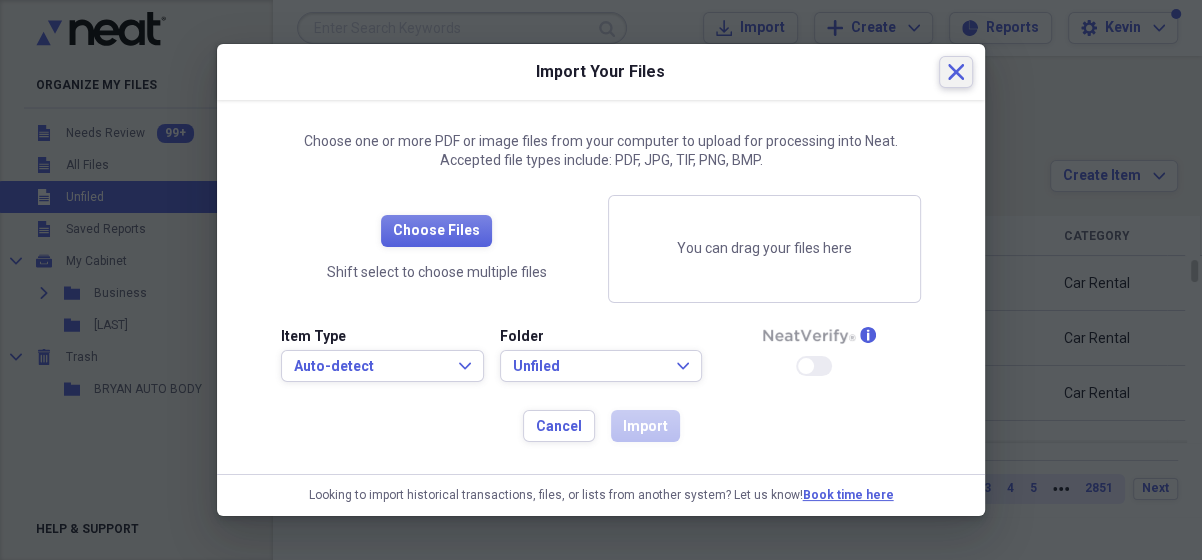 click 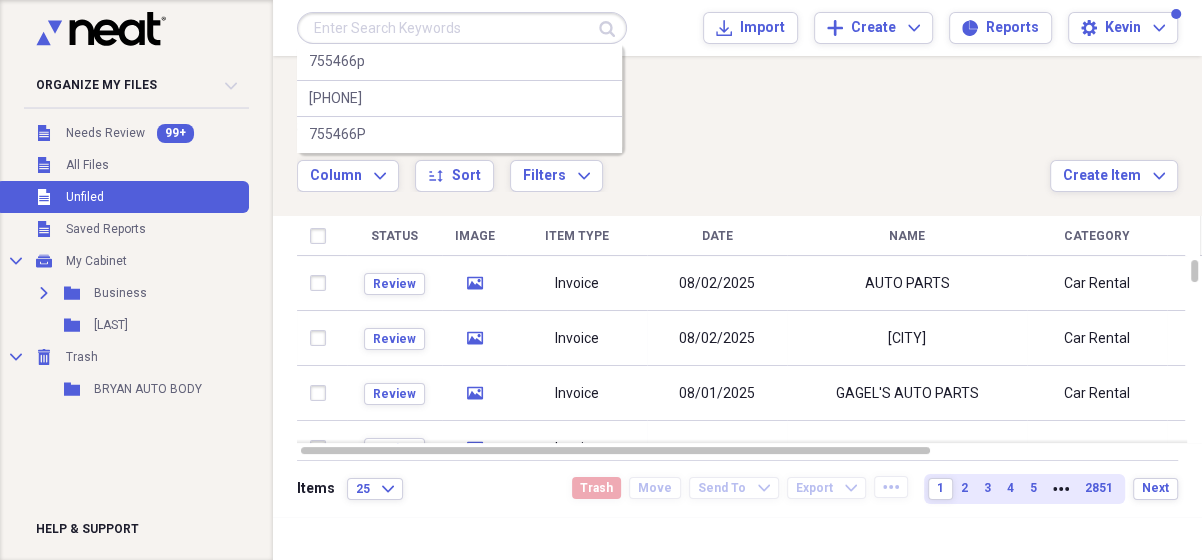 click at bounding box center (462, 28) 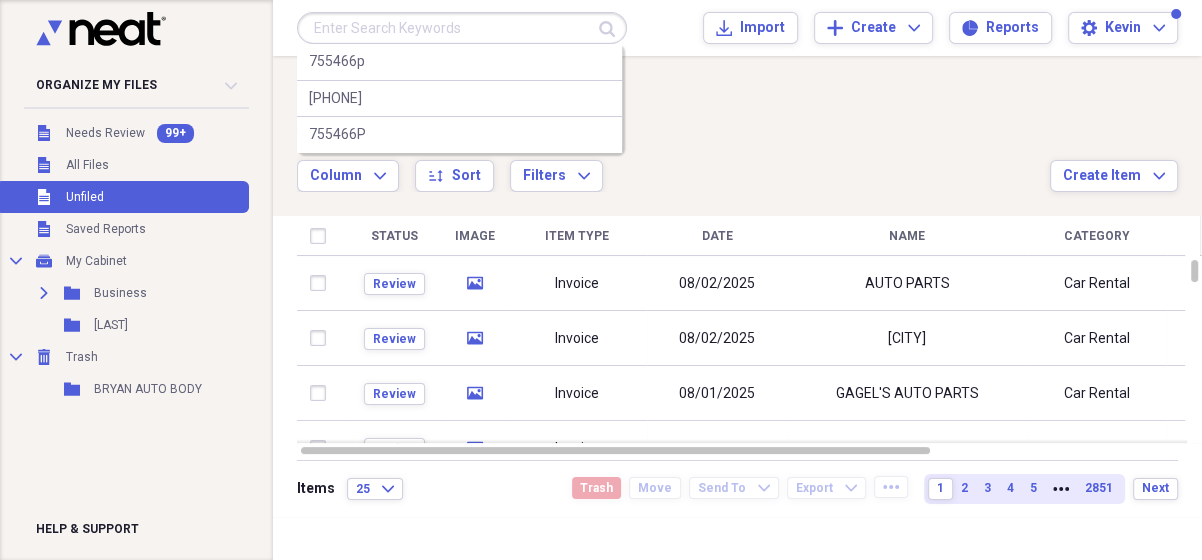 click at bounding box center [462, 28] 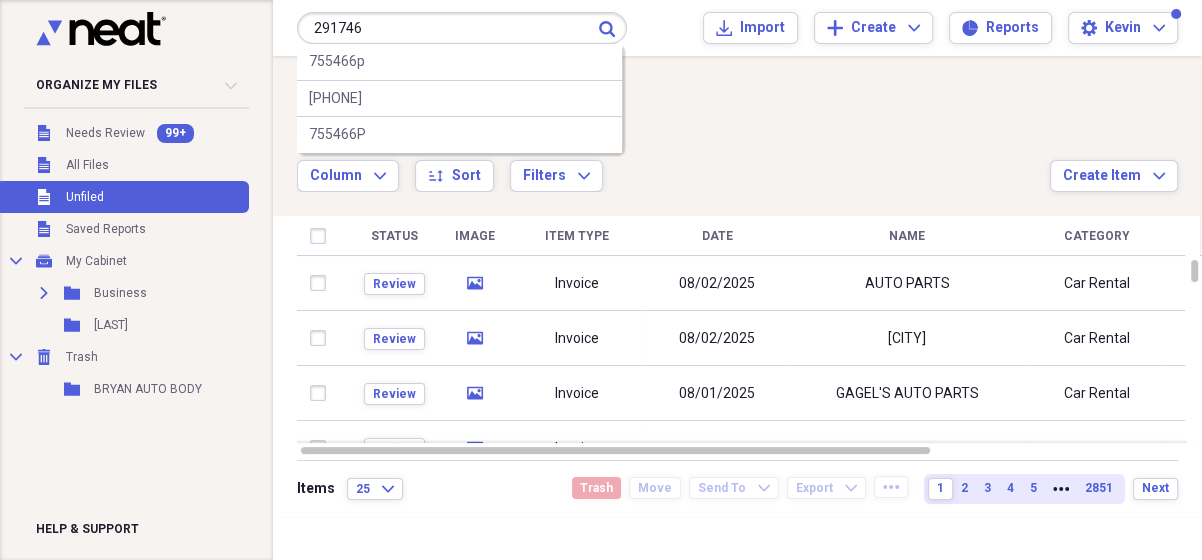 type on "291746" 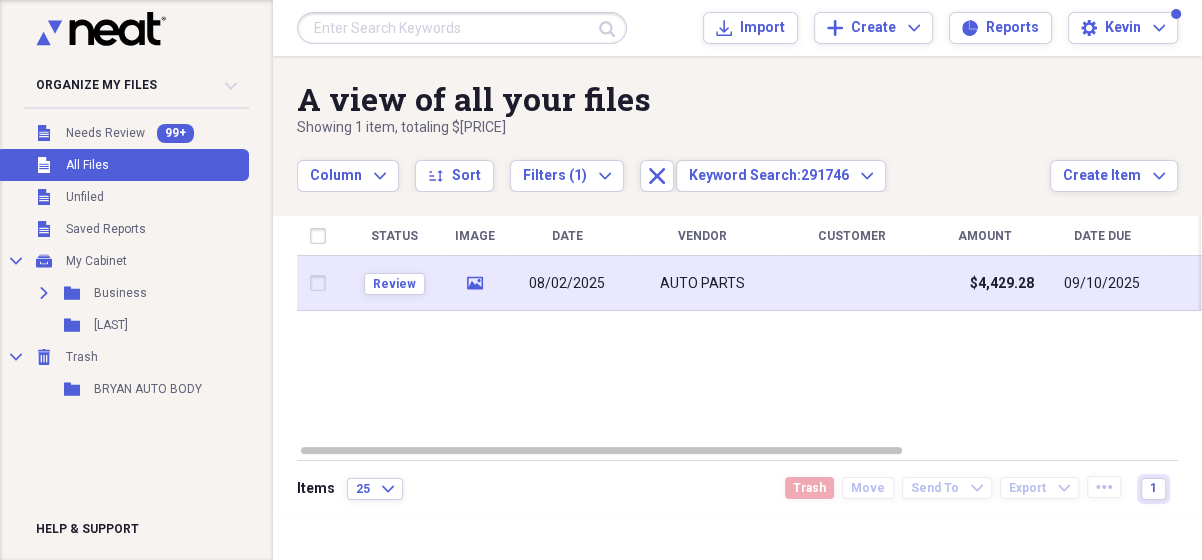 click on "AUTO PARTS" at bounding box center [702, 283] 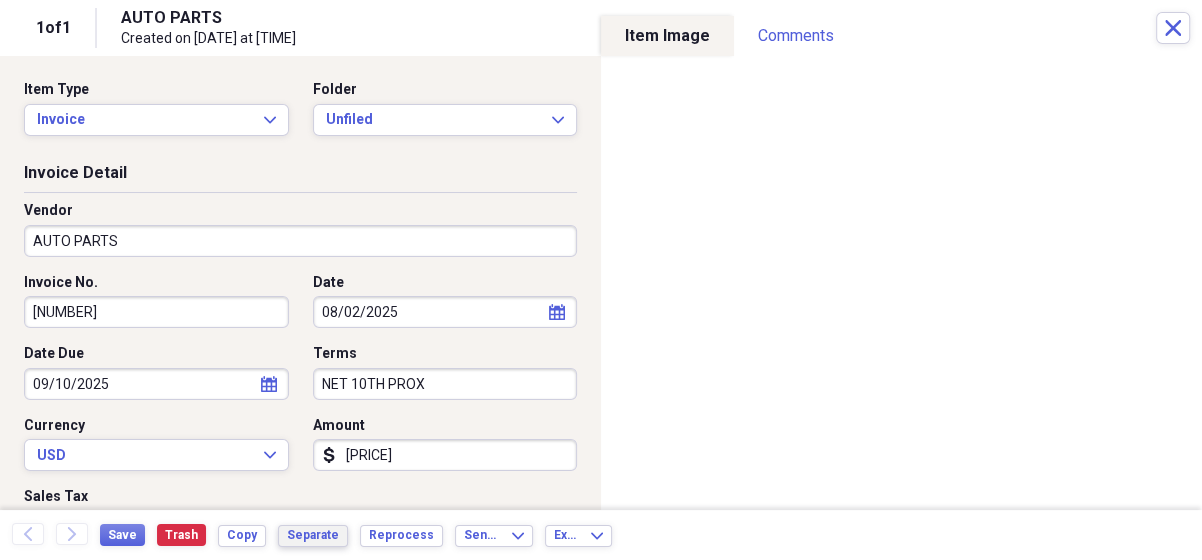 click on "Separate" at bounding box center (313, 535) 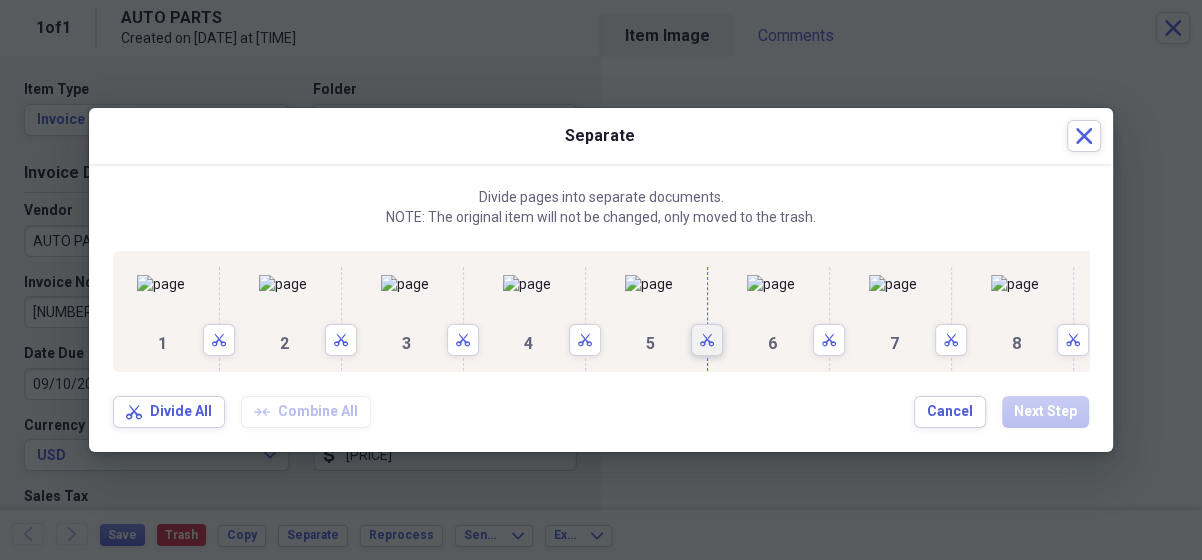 click on "Scissors" at bounding box center [707, 340] 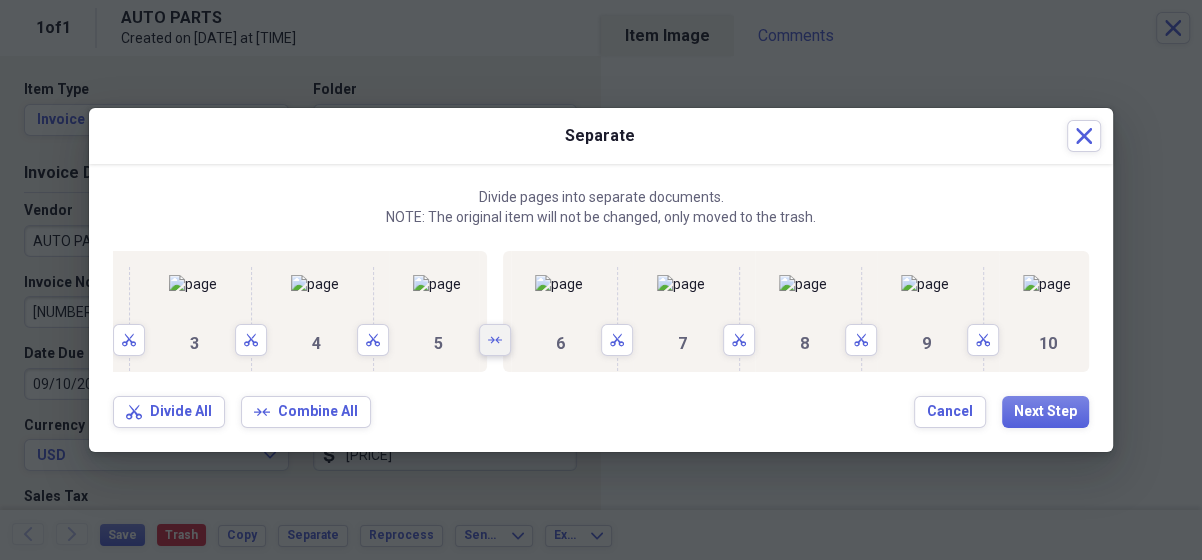 scroll, scrollTop: 0, scrollLeft: 861, axis: horizontal 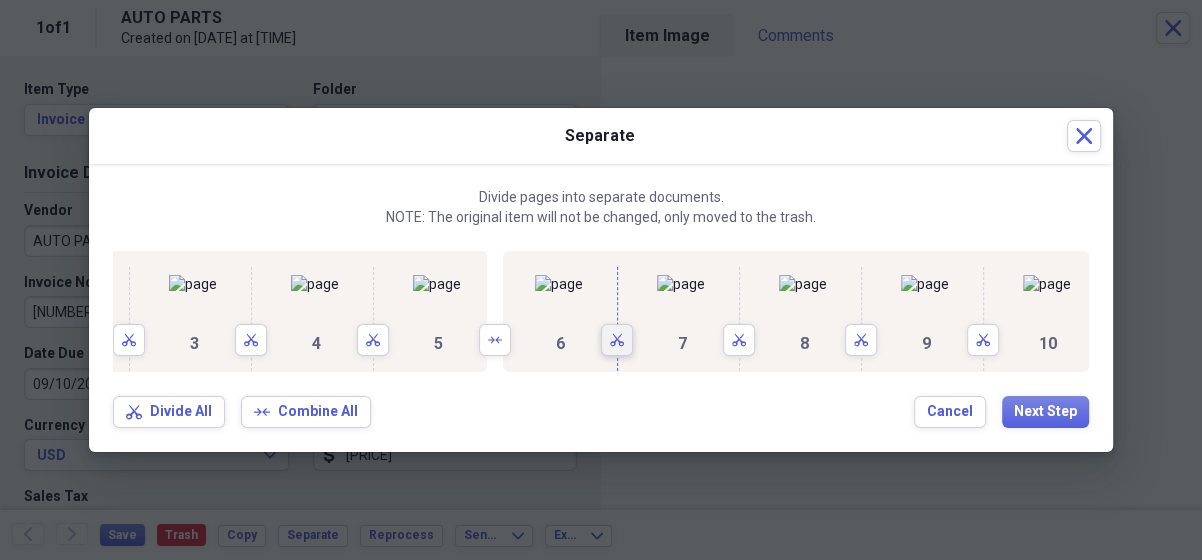 click 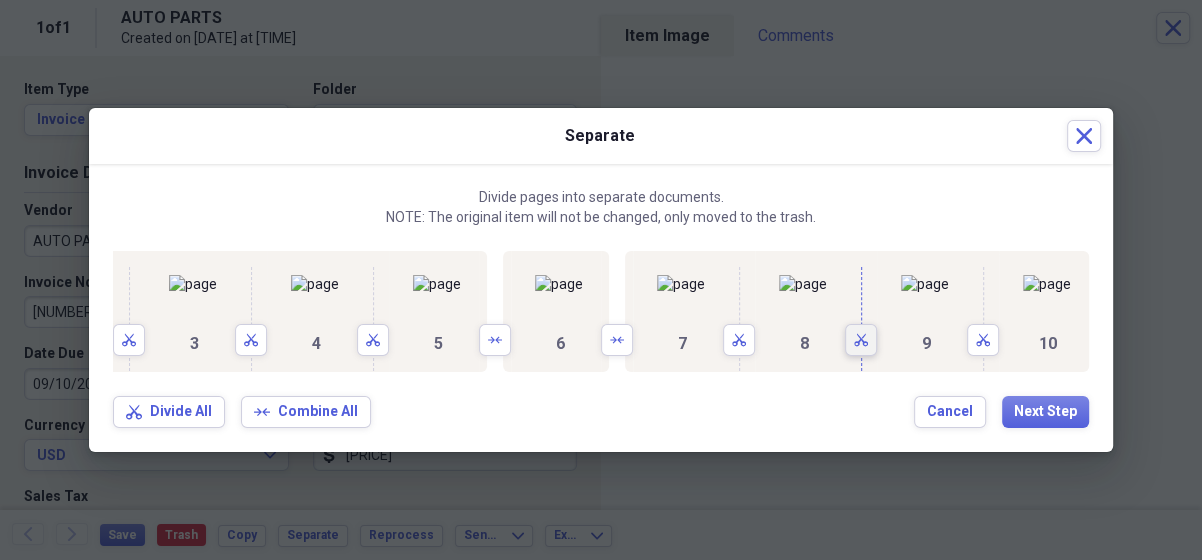 click on "Scissors" 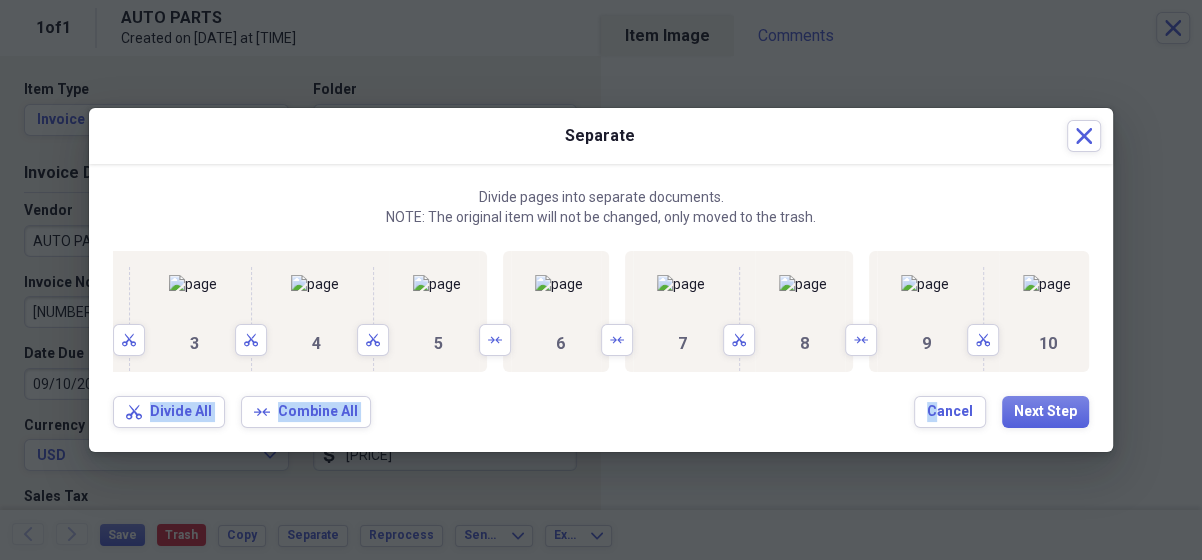 drag, startPoint x: 800, startPoint y: 444, endPoint x: 936, endPoint y: 461, distance: 137.05838 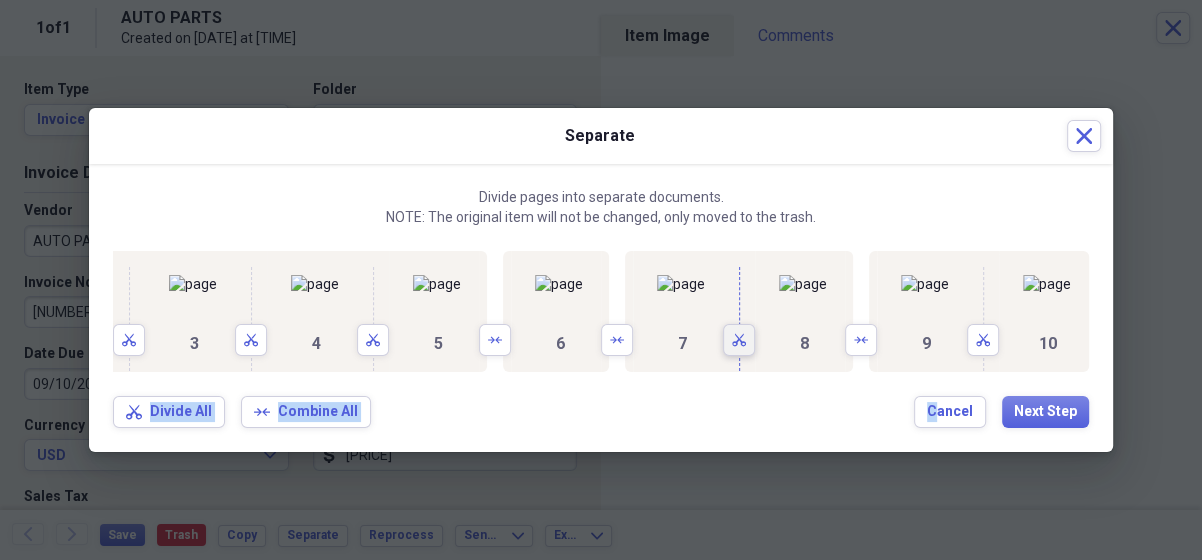 click on "Scissors" at bounding box center (739, 340) 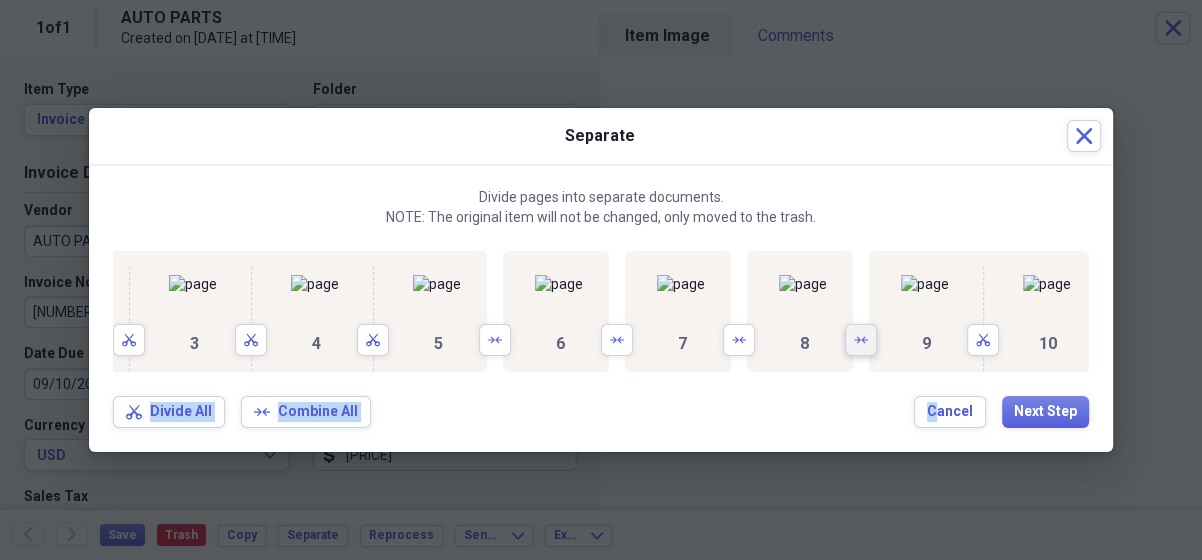 click on "Arrows" at bounding box center (861, 340) 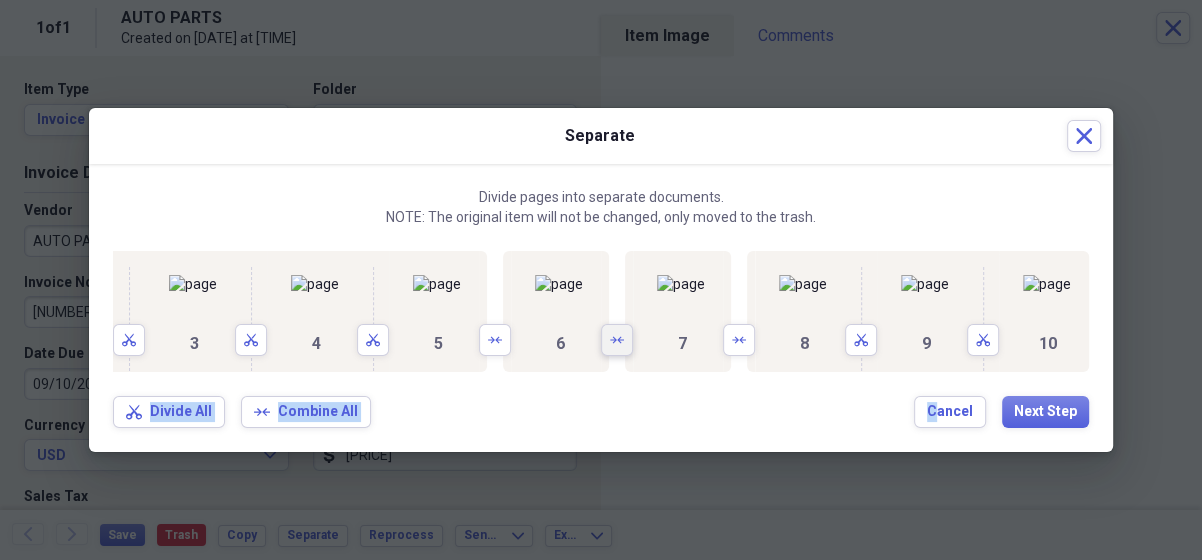 click on "Arrows" at bounding box center [617, 340] 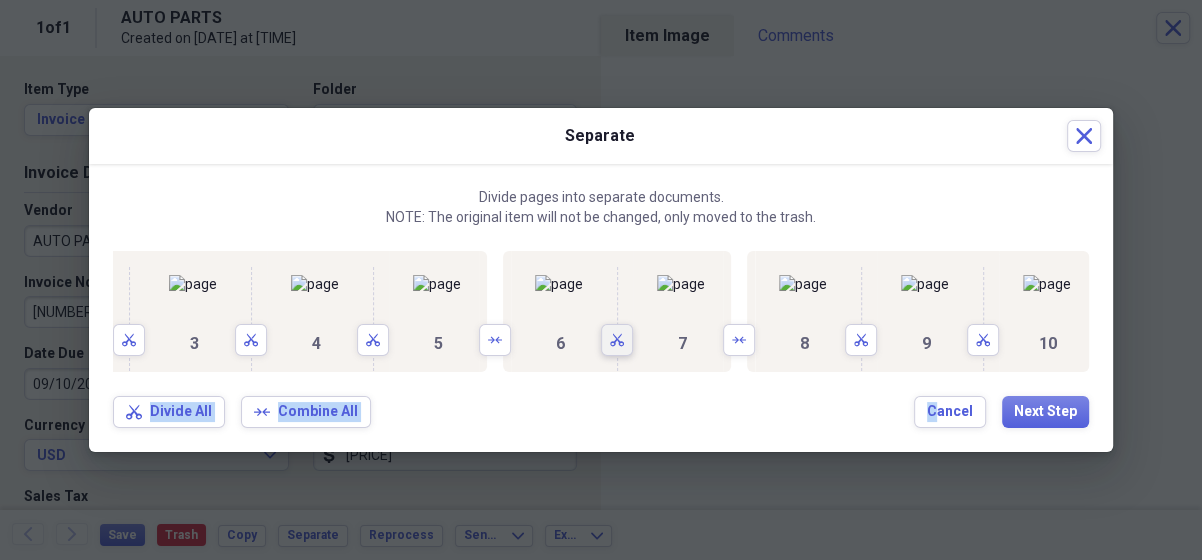 scroll, scrollTop: 0, scrollLeft: 579, axis: horizontal 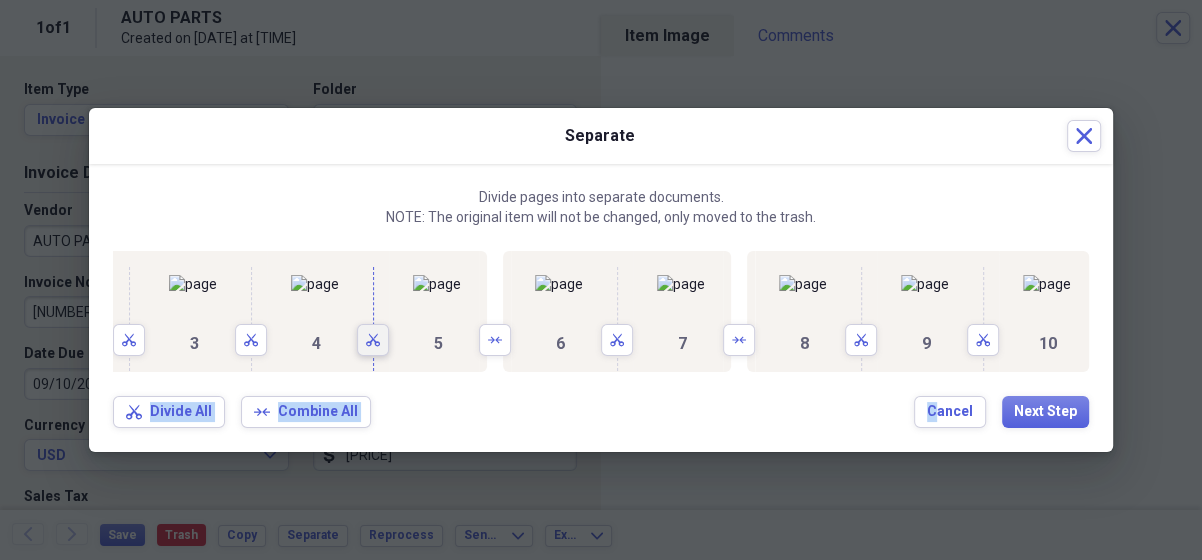 click on "Scissors" at bounding box center [373, 340] 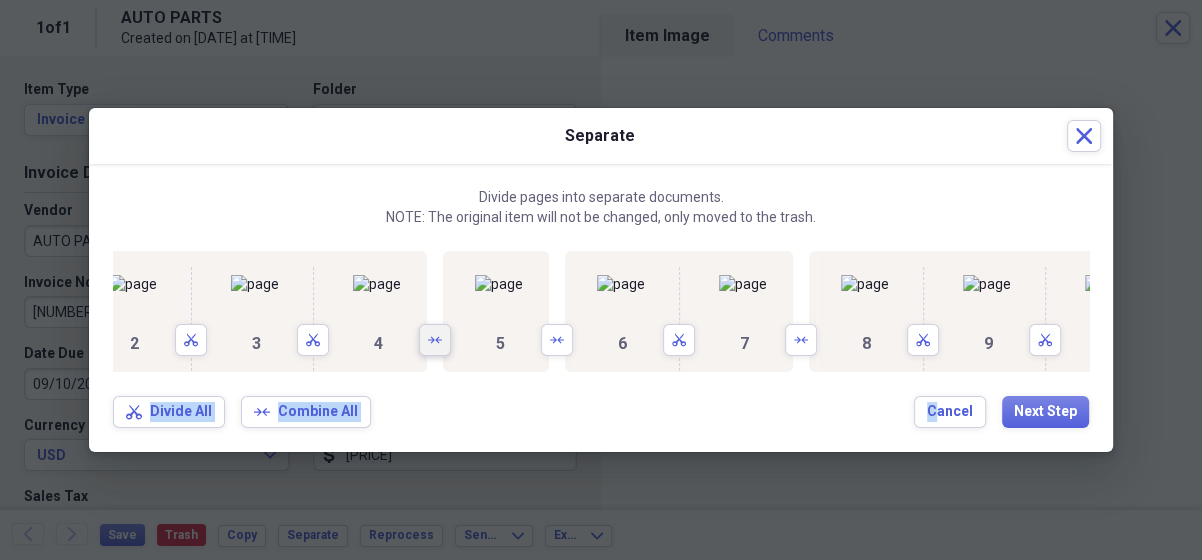 scroll, scrollTop: 0, scrollLeft: 0, axis: both 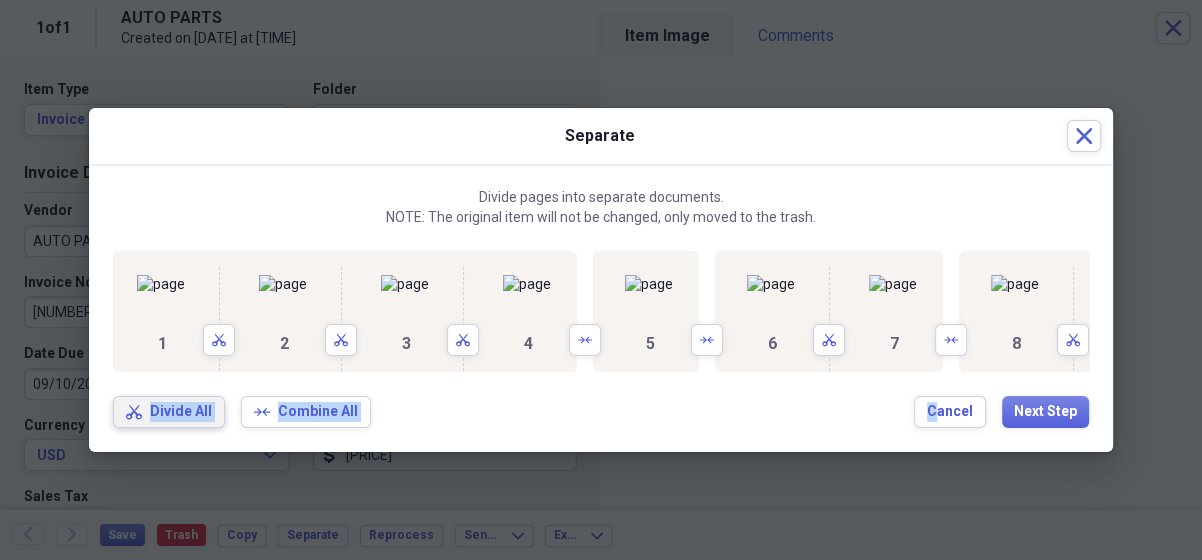 click on "Divide All" at bounding box center [181, 412] 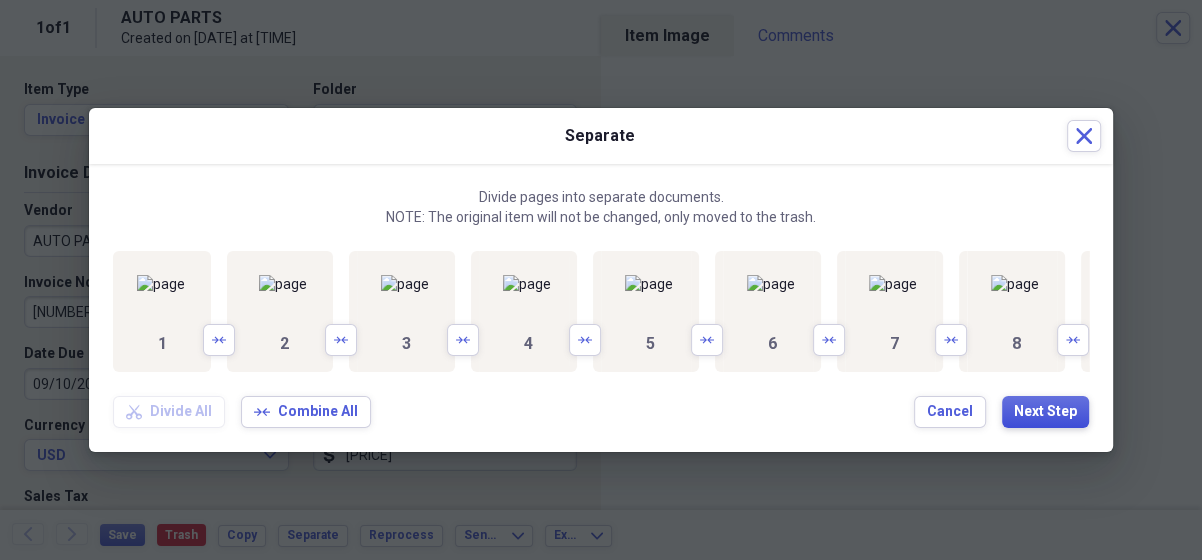 click on "Next Step" at bounding box center (1045, 412) 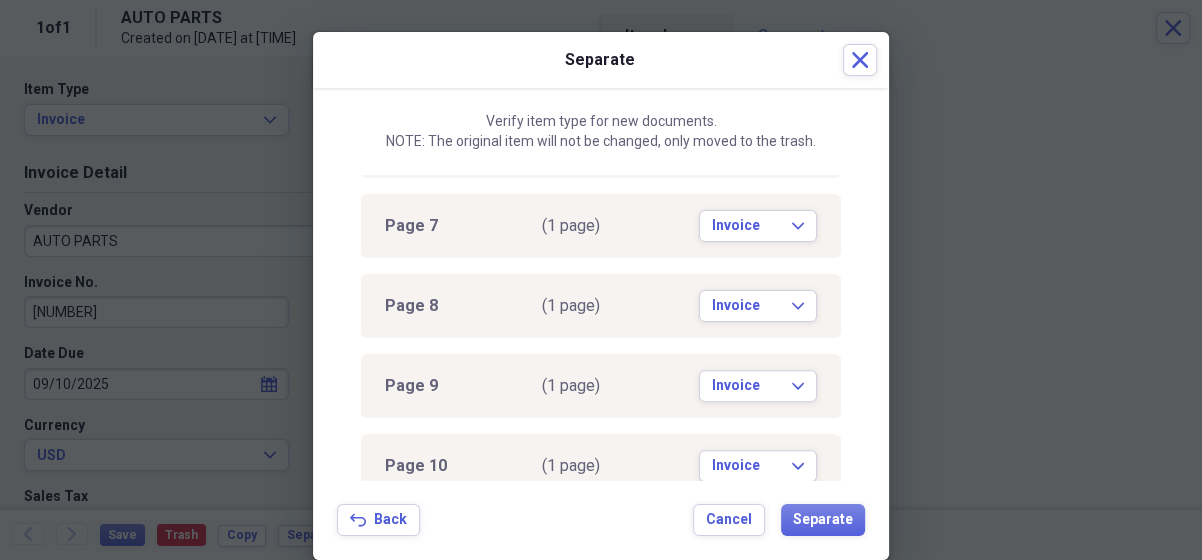 scroll, scrollTop: 494, scrollLeft: 0, axis: vertical 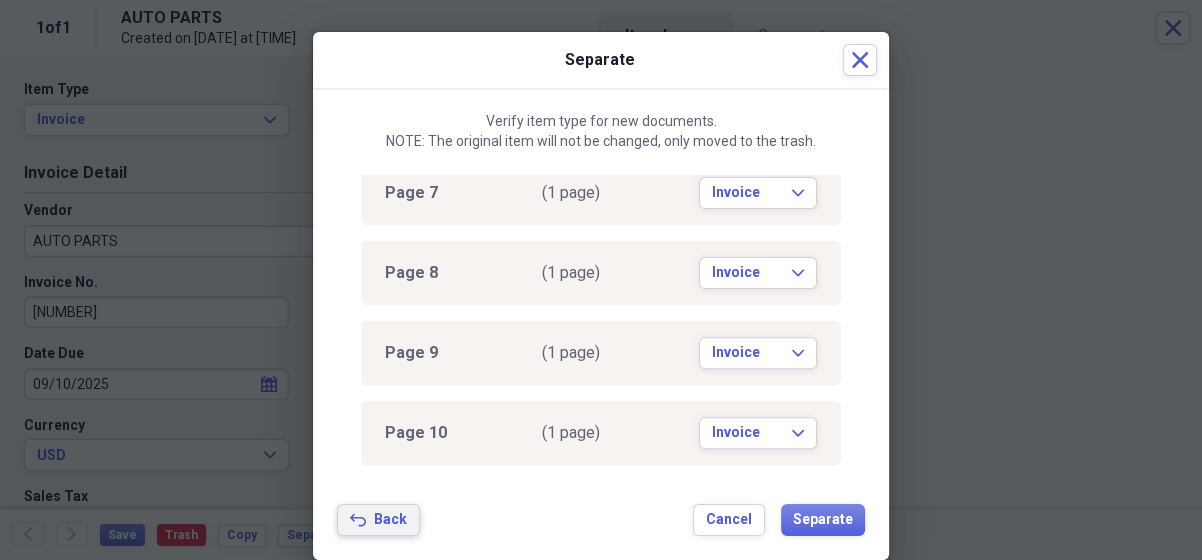 click on "Back" at bounding box center [390, 520] 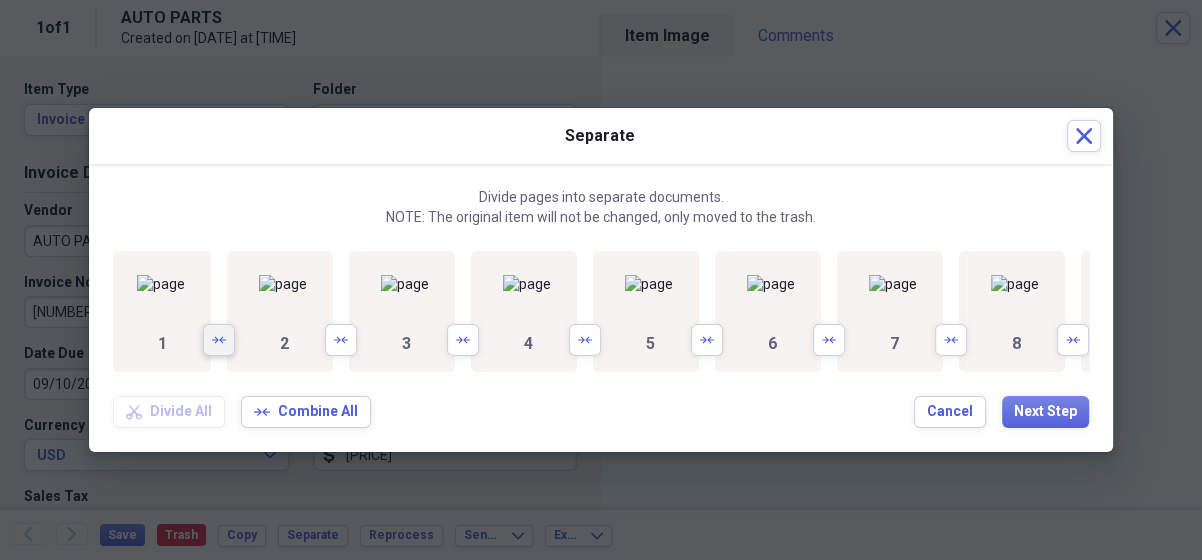 drag, startPoint x: 268, startPoint y: 406, endPoint x: 356, endPoint y: 434, distance: 92.34717 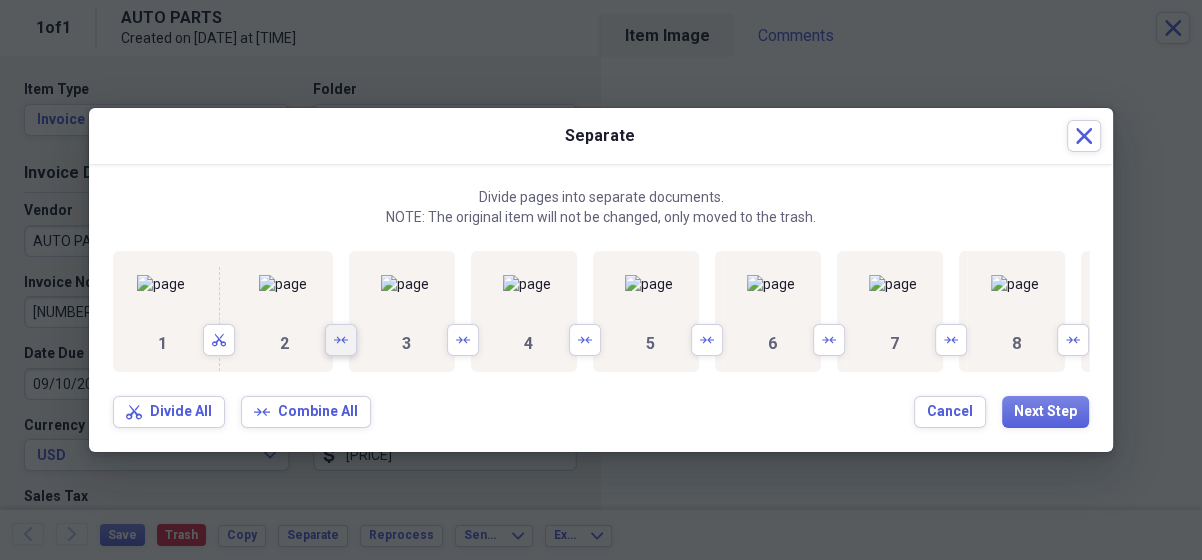 click on "Arrows" at bounding box center [341, 340] 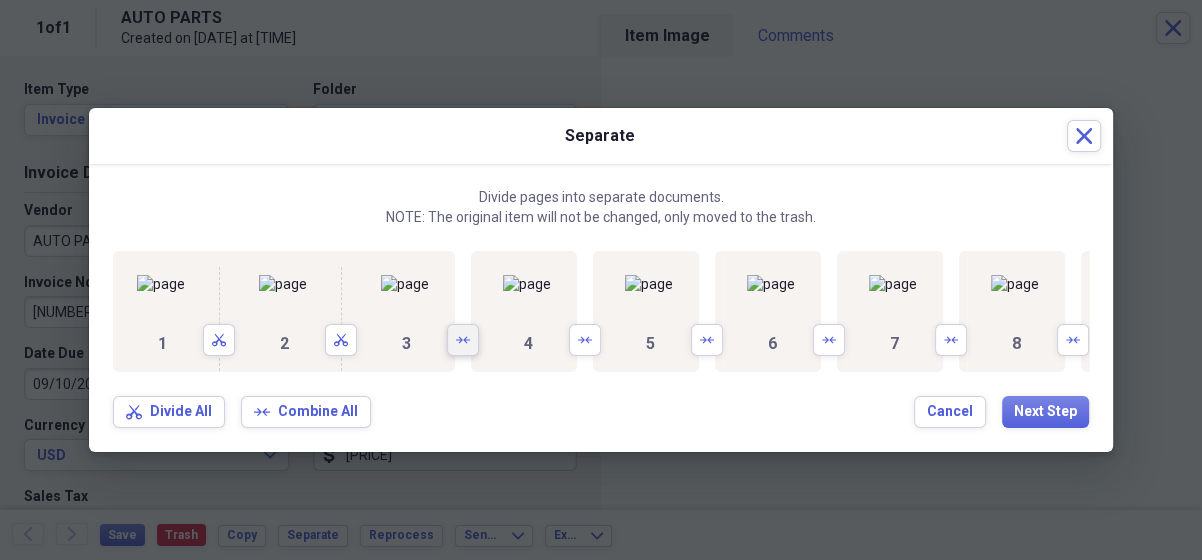 click on "Arrows" at bounding box center (463, 340) 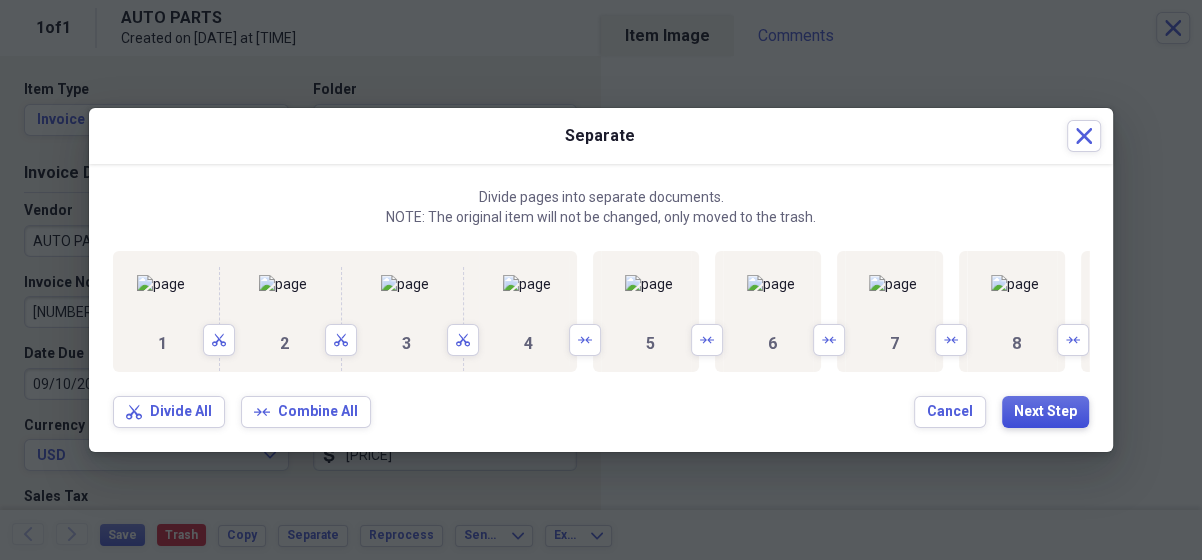 click on "Next Step" at bounding box center (1045, 412) 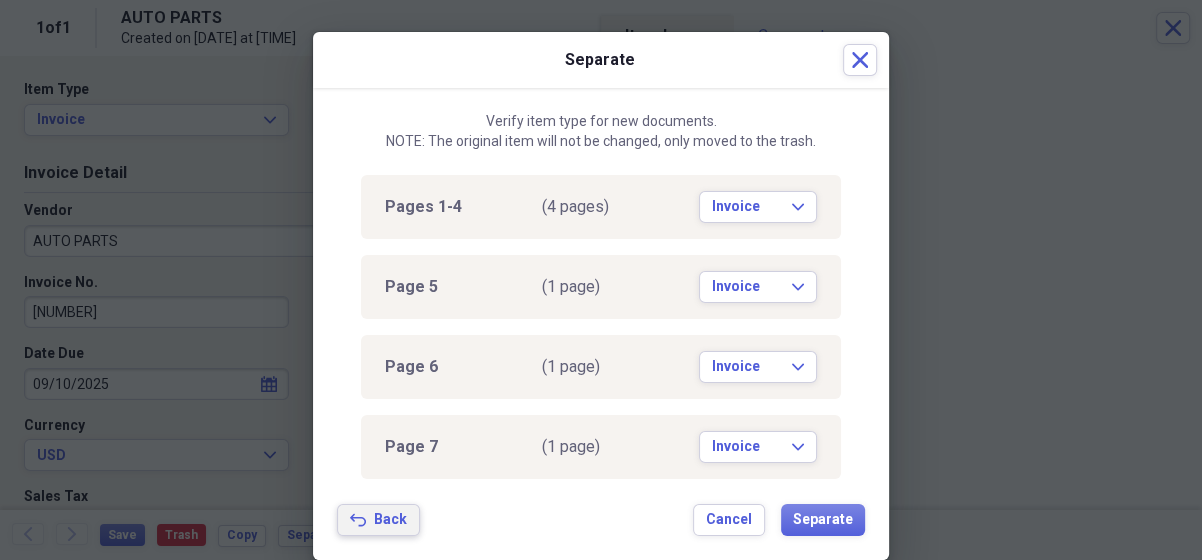 click on "Back Back" at bounding box center (378, 520) 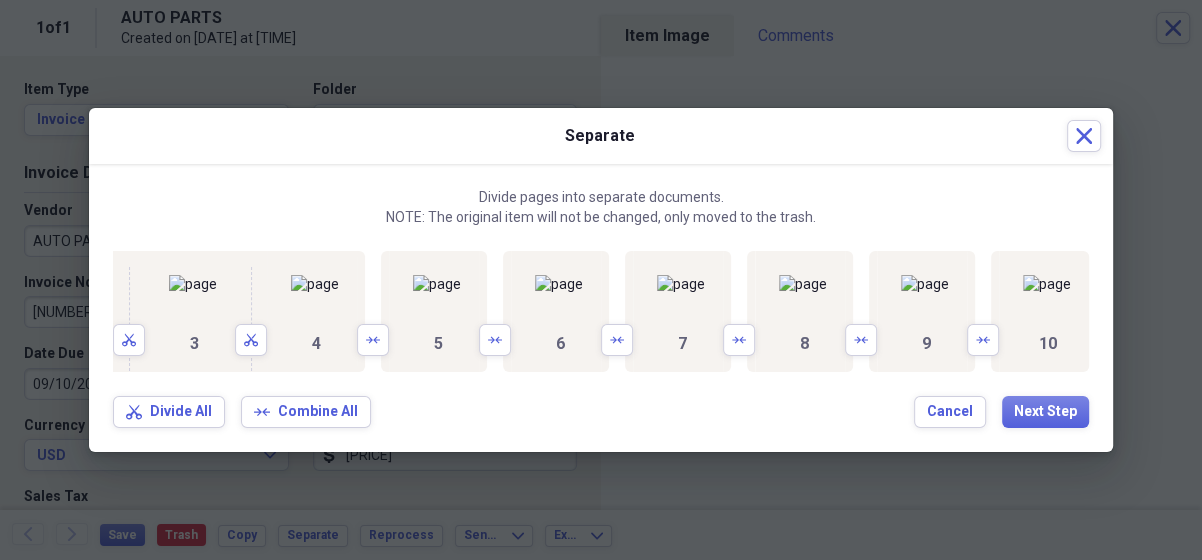 scroll, scrollTop: 0, scrollLeft: 380, axis: horizontal 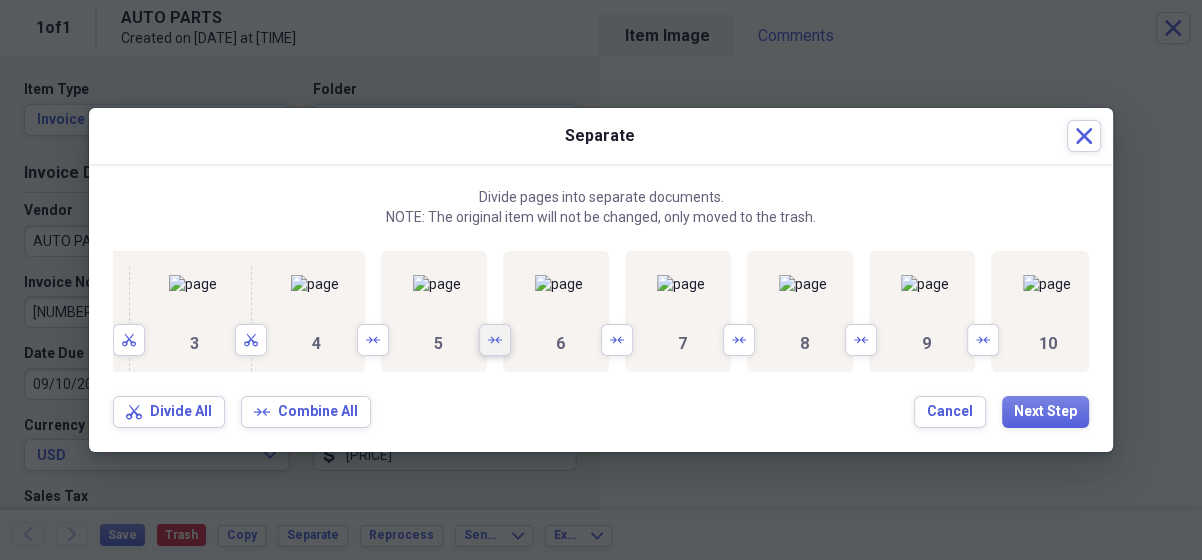 click on "Arrows" at bounding box center (495, 340) 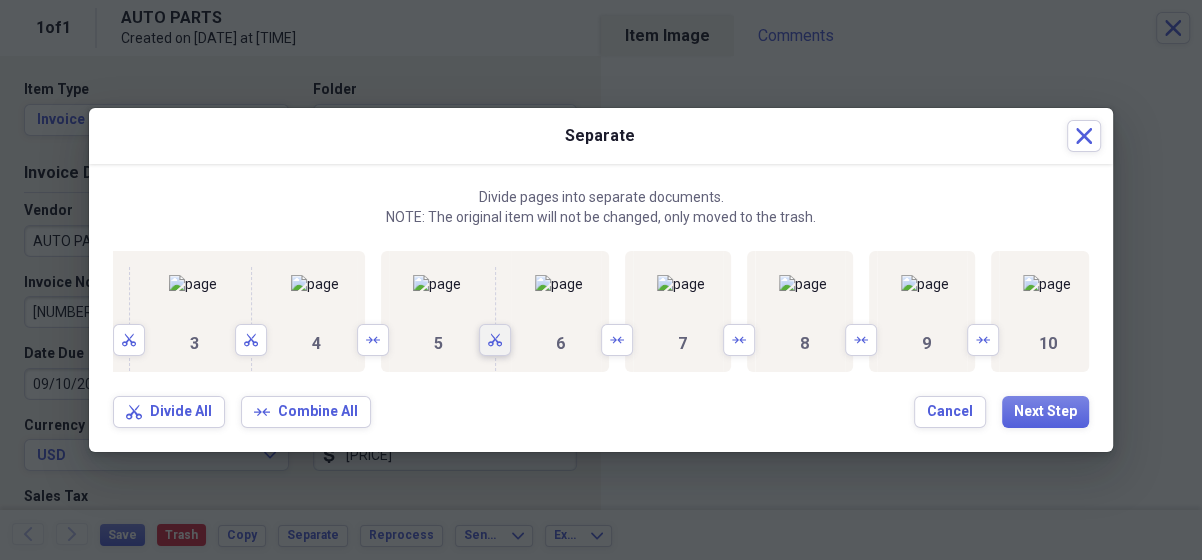 scroll, scrollTop: 0, scrollLeft: 571, axis: horizontal 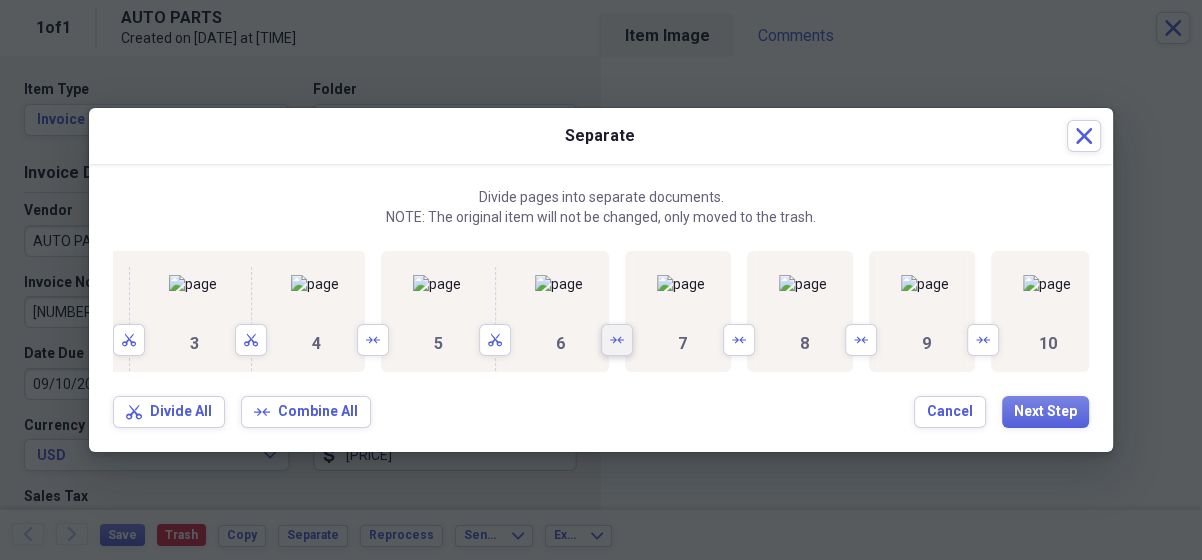 click on "Arrows" at bounding box center [617, 340] 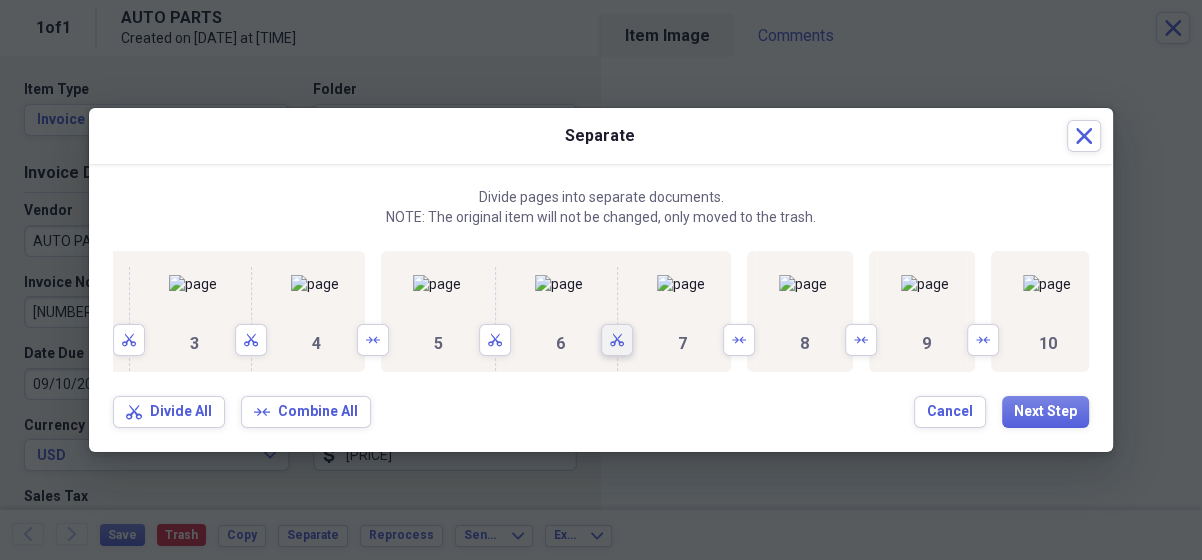scroll, scrollTop: 0, scrollLeft: 946, axis: horizontal 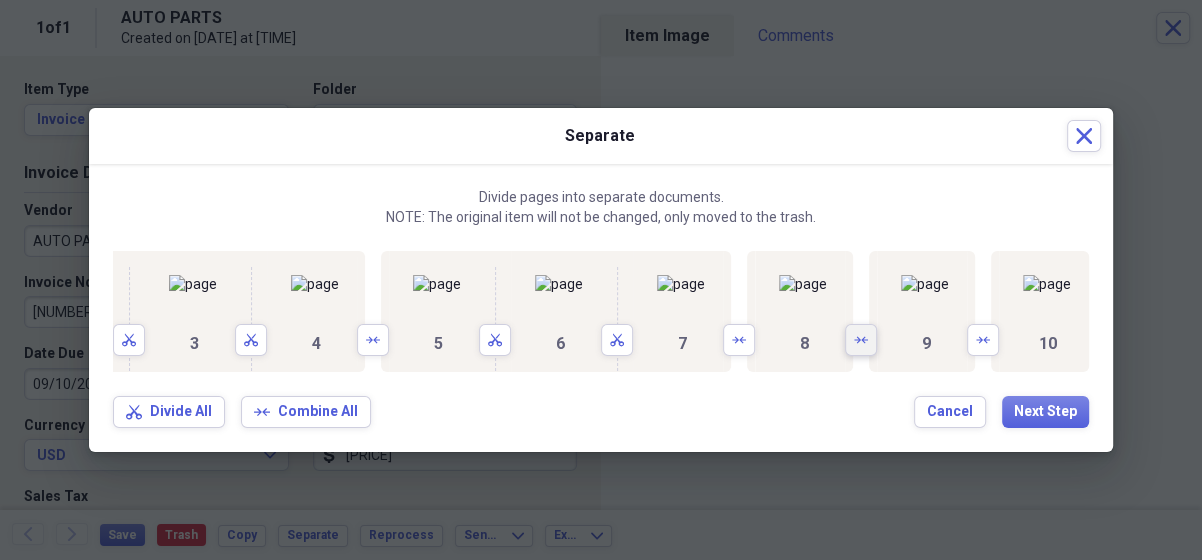 click on "Arrows" at bounding box center (861, 340) 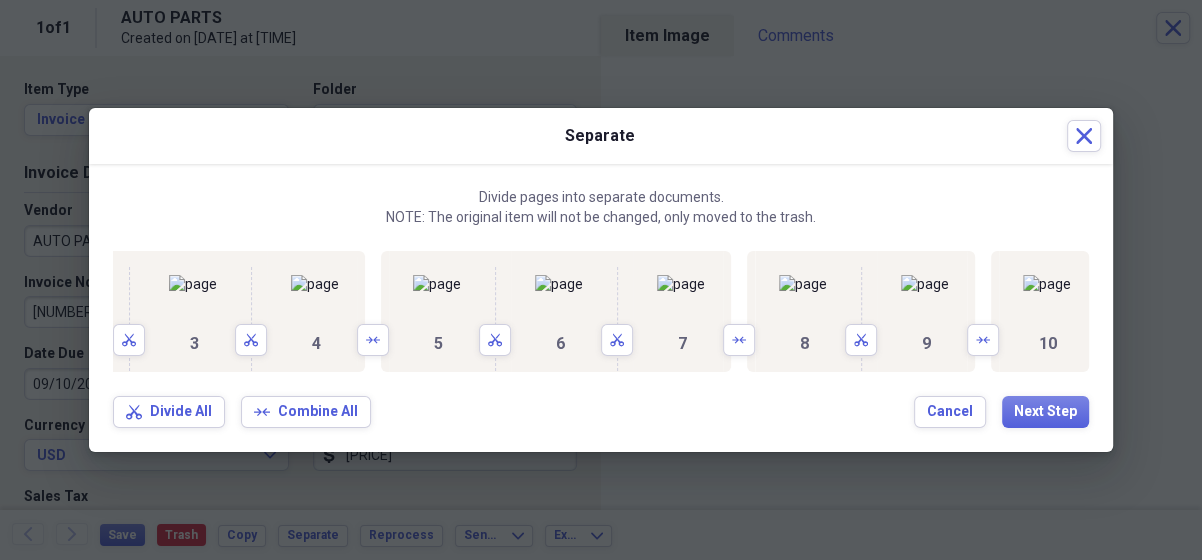 click on "10" at bounding box center (1044, 311) 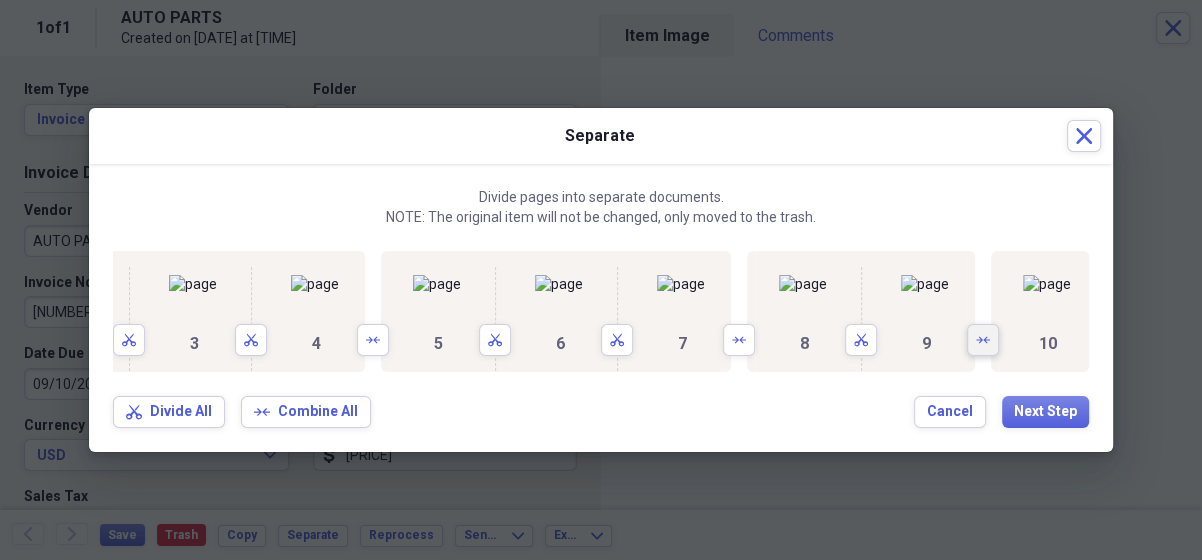 click on "Arrows" 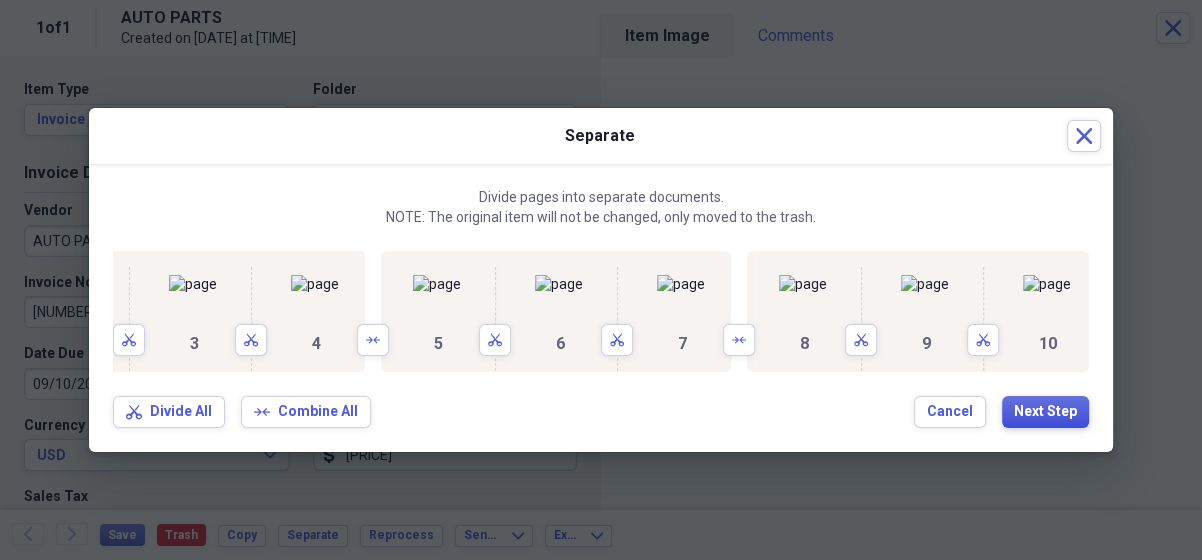 click on "Next Step" at bounding box center [1045, 412] 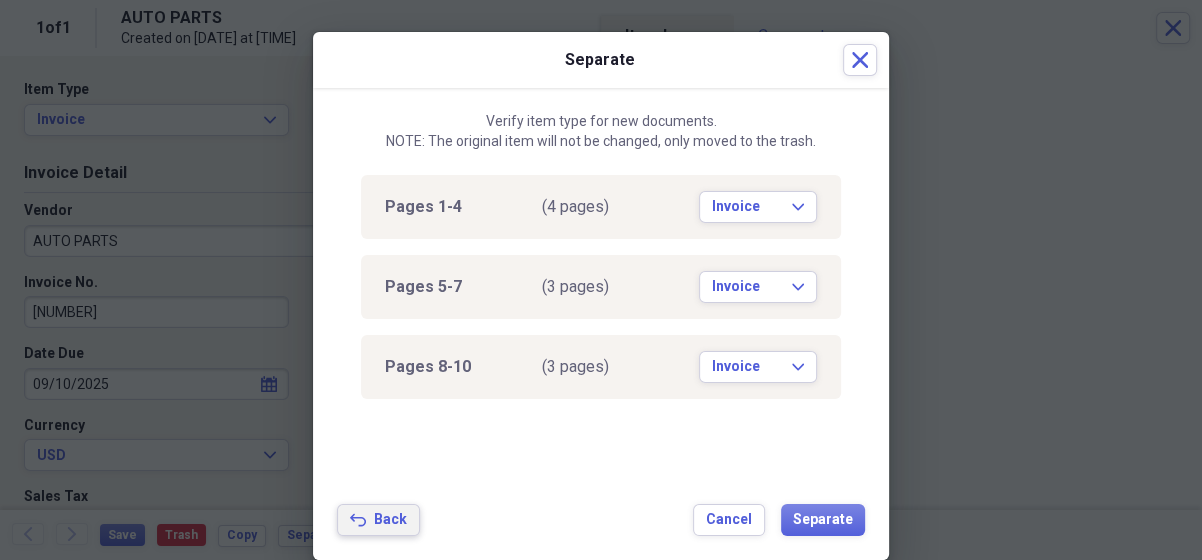 click on "Back Back" at bounding box center (378, 520) 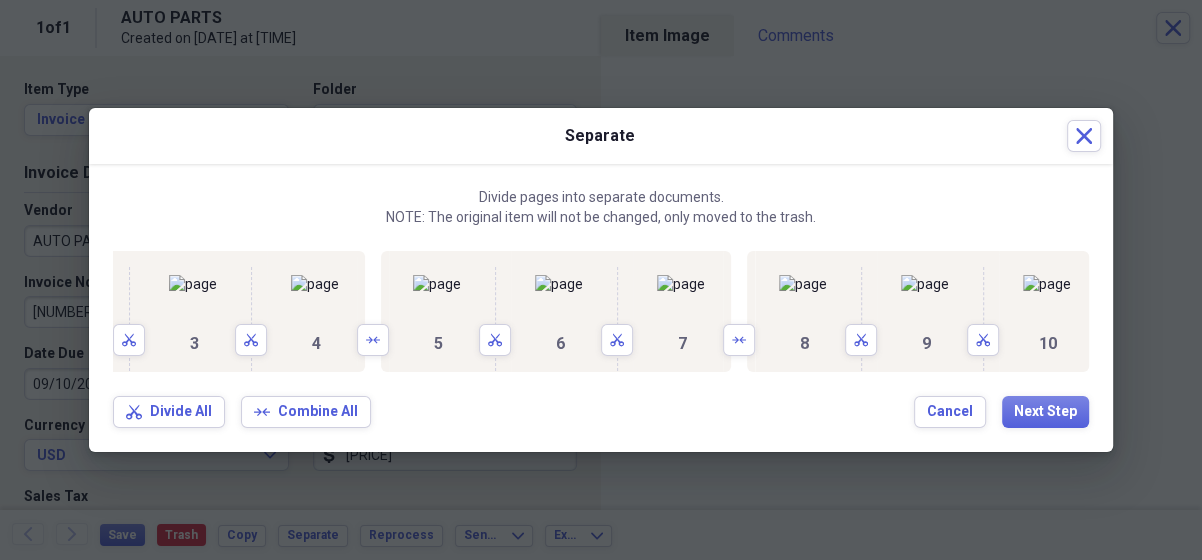 scroll, scrollTop: 0, scrollLeft: 333, axis: horizontal 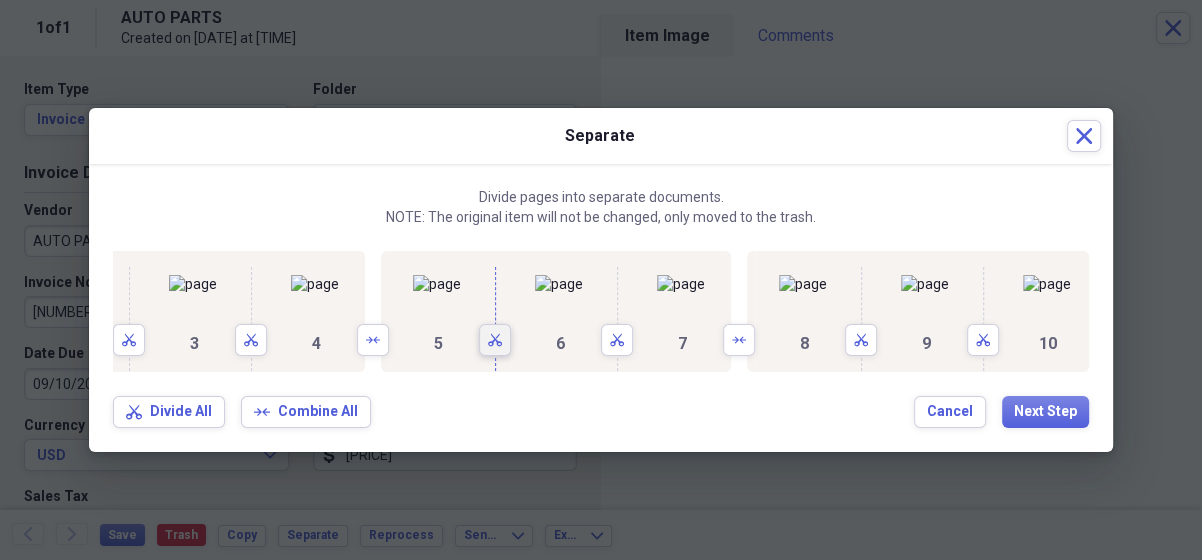 drag, startPoint x: 721, startPoint y: 411, endPoint x: 718, endPoint y: 429, distance: 18.248287 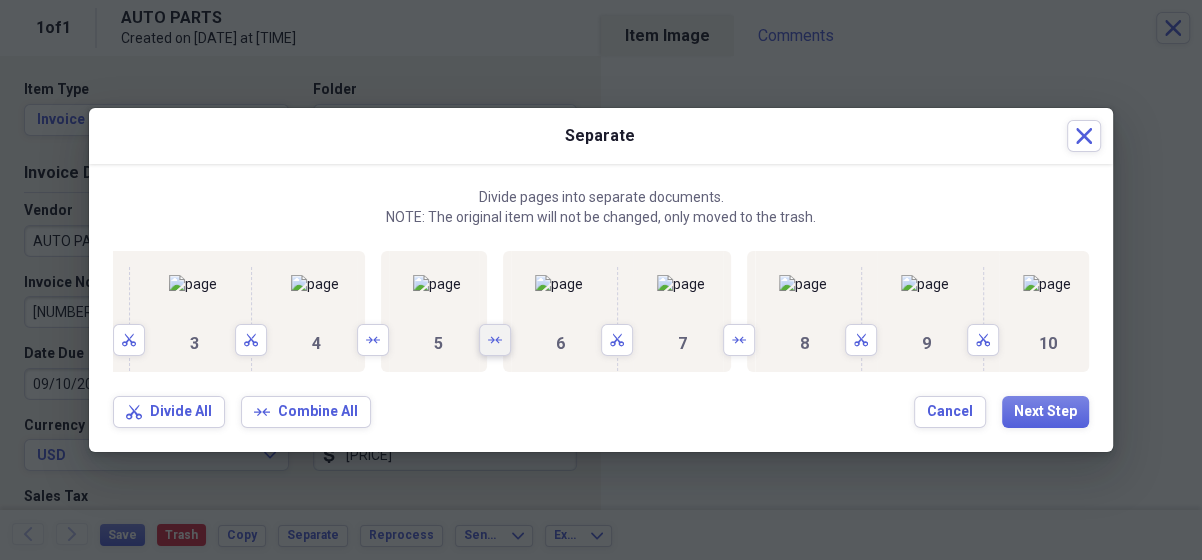 scroll, scrollTop: 0, scrollLeft: 946, axis: horizontal 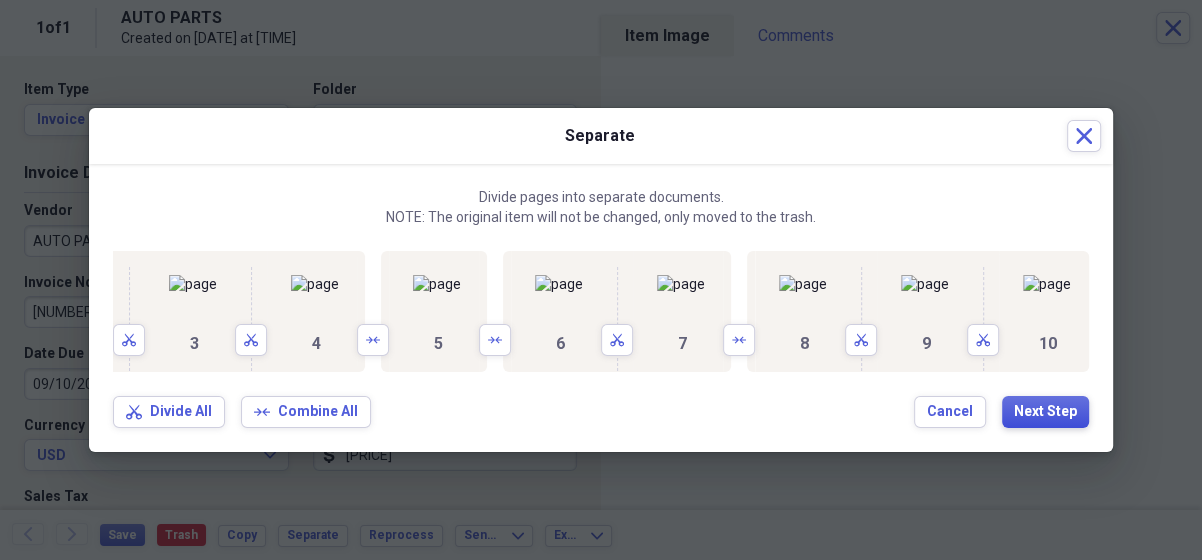 click on "Next Step" at bounding box center (1045, 412) 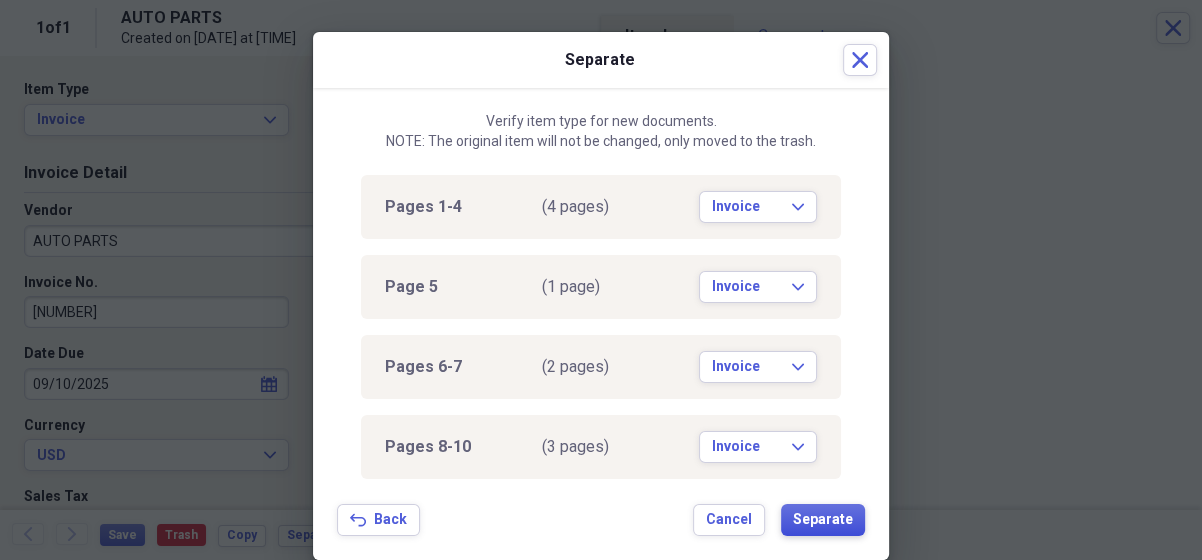 click on "Separate" at bounding box center (823, 520) 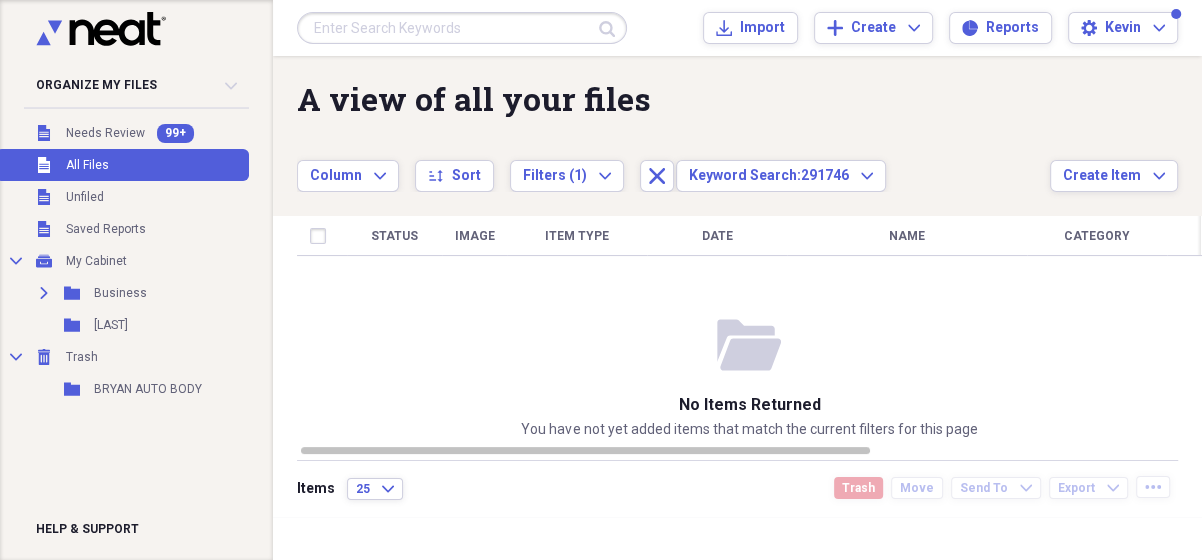 click at bounding box center [462, 28] 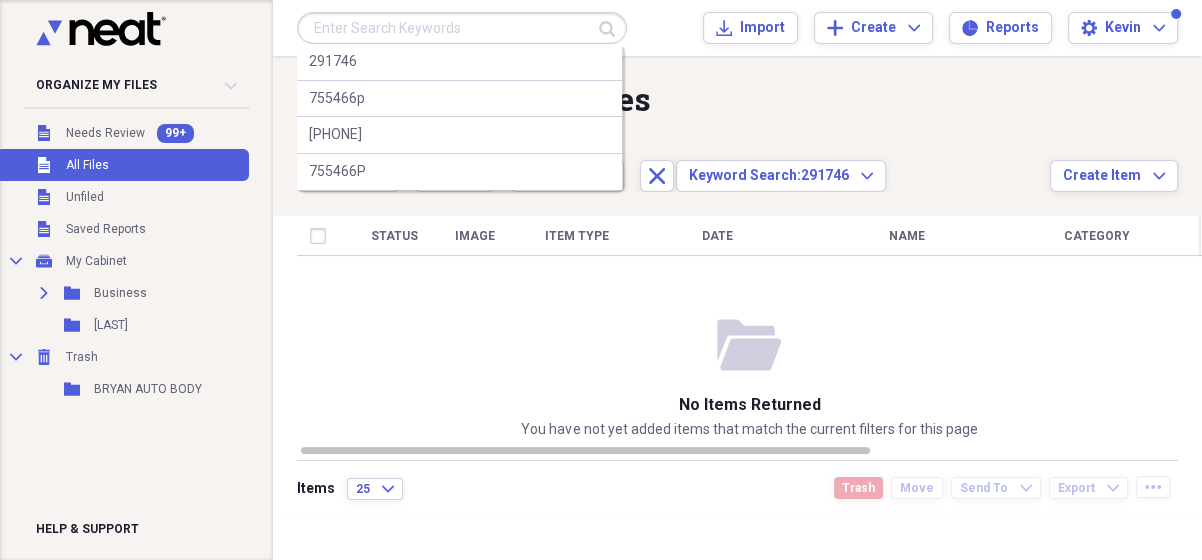 type on "3" 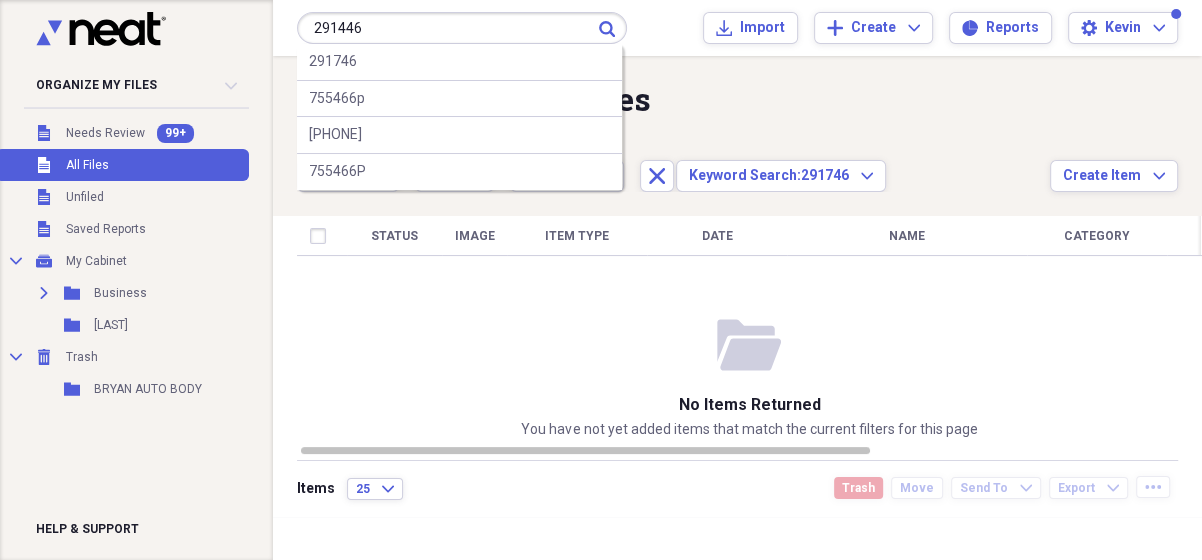 type on "291446" 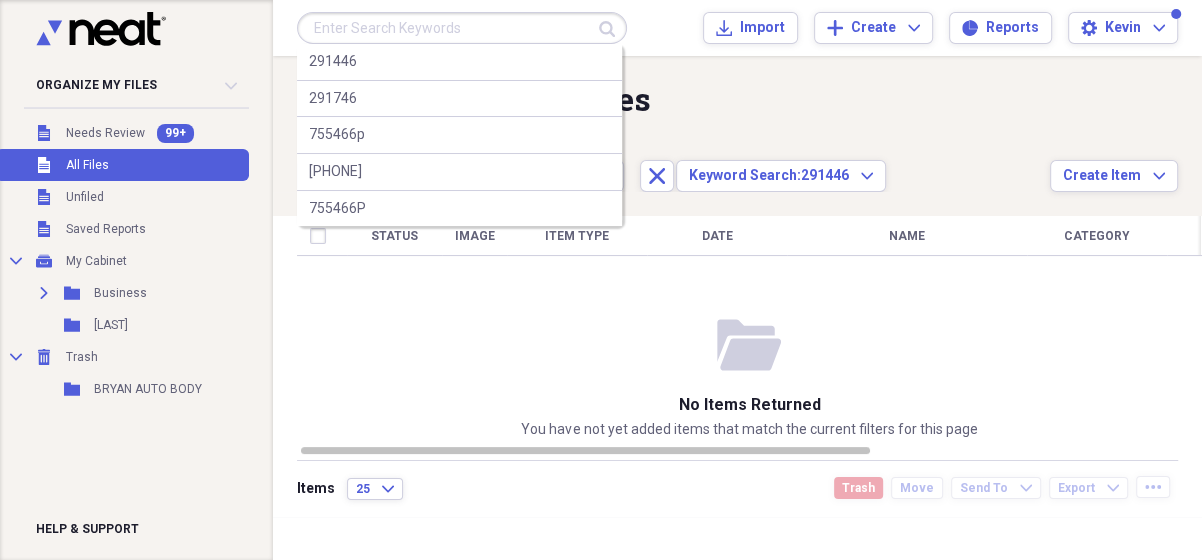click at bounding box center [462, 28] 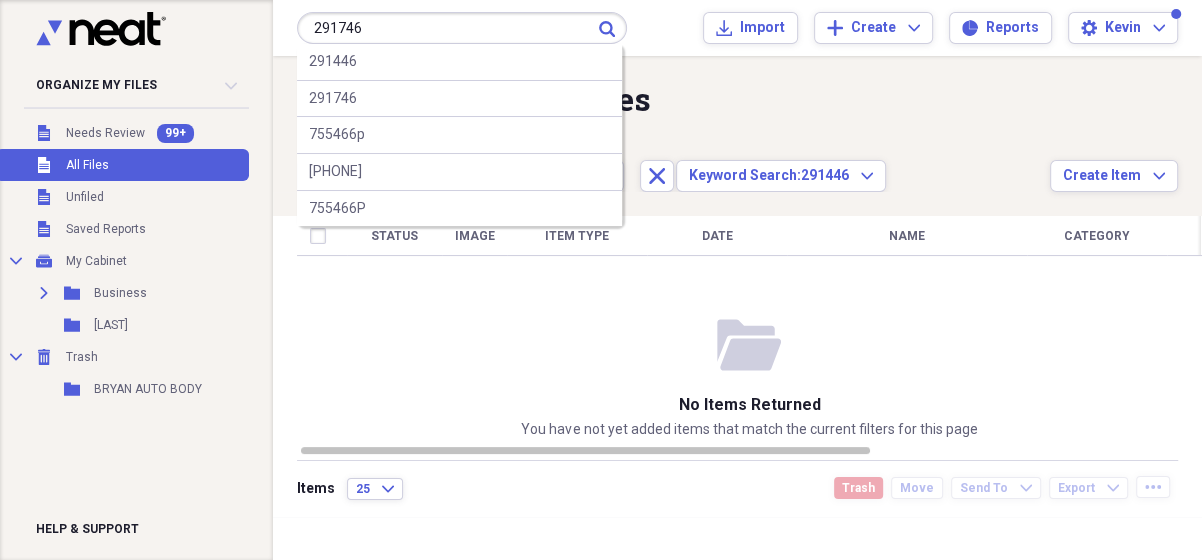 type on "291746" 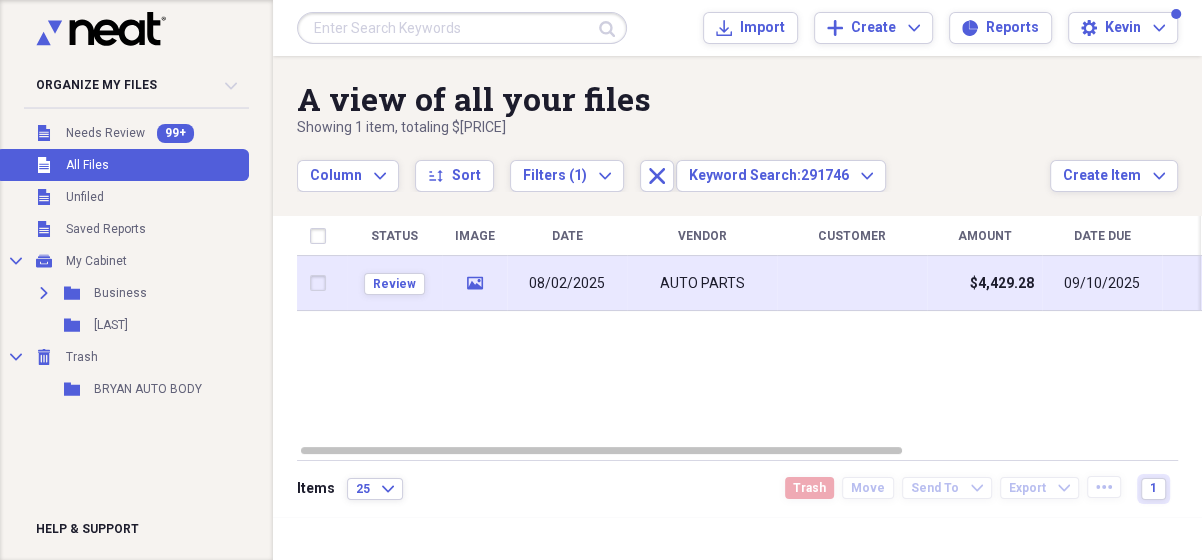 click on "AUTO PARTS" at bounding box center (702, 284) 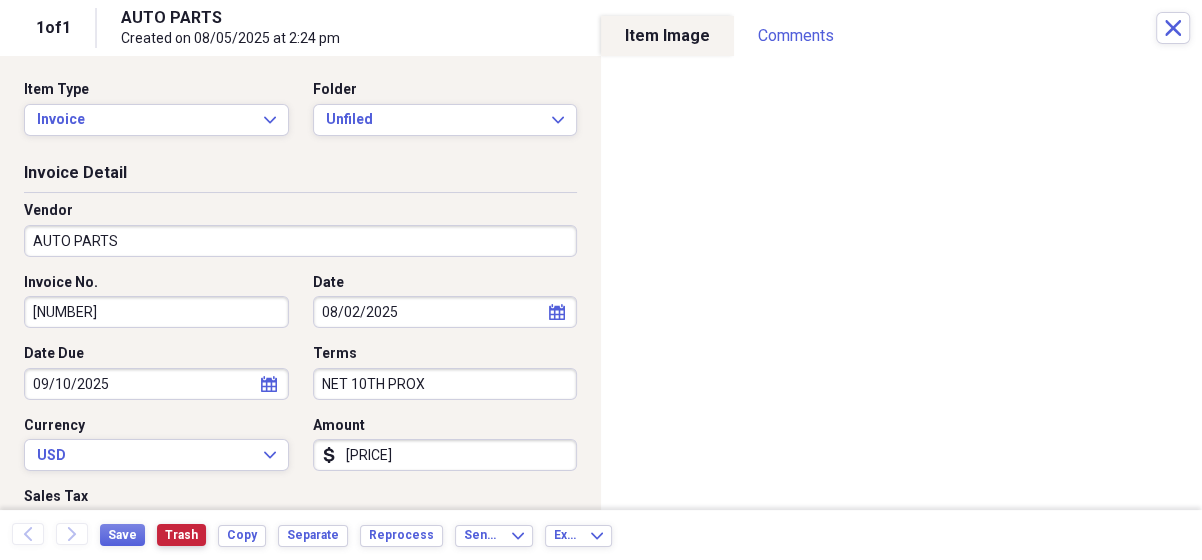 click on "Trash" at bounding box center [181, 535] 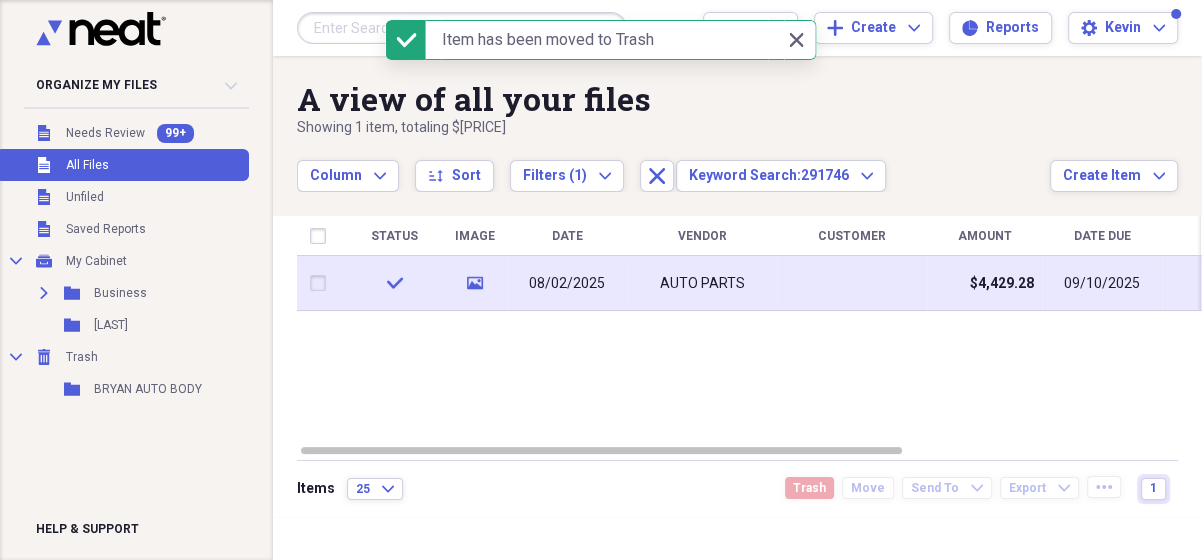 click on "AUTO PARTS" at bounding box center [702, 283] 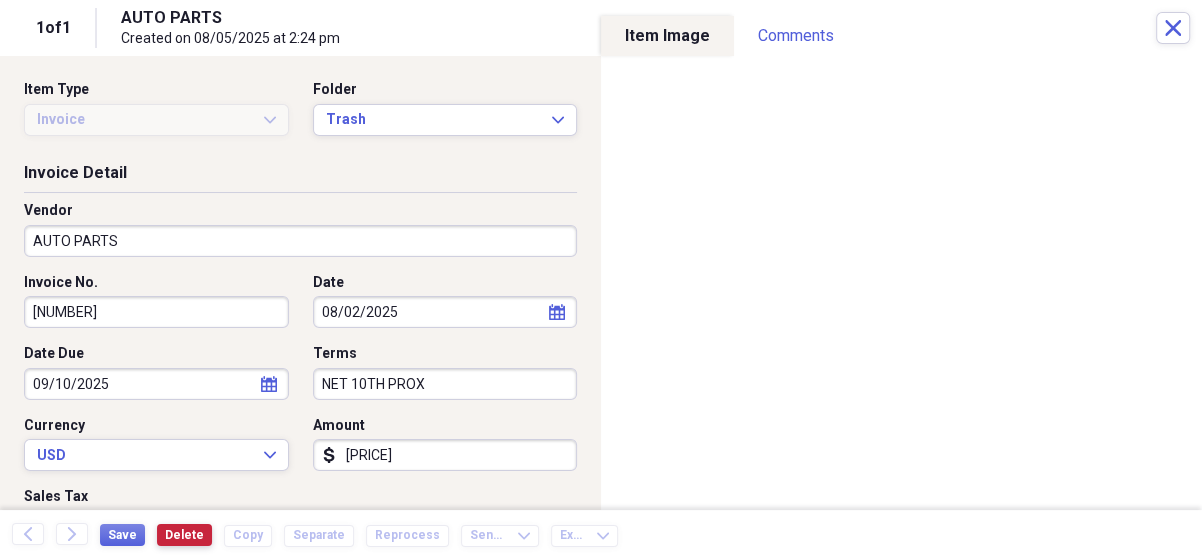 click on "Delete" at bounding box center (184, 535) 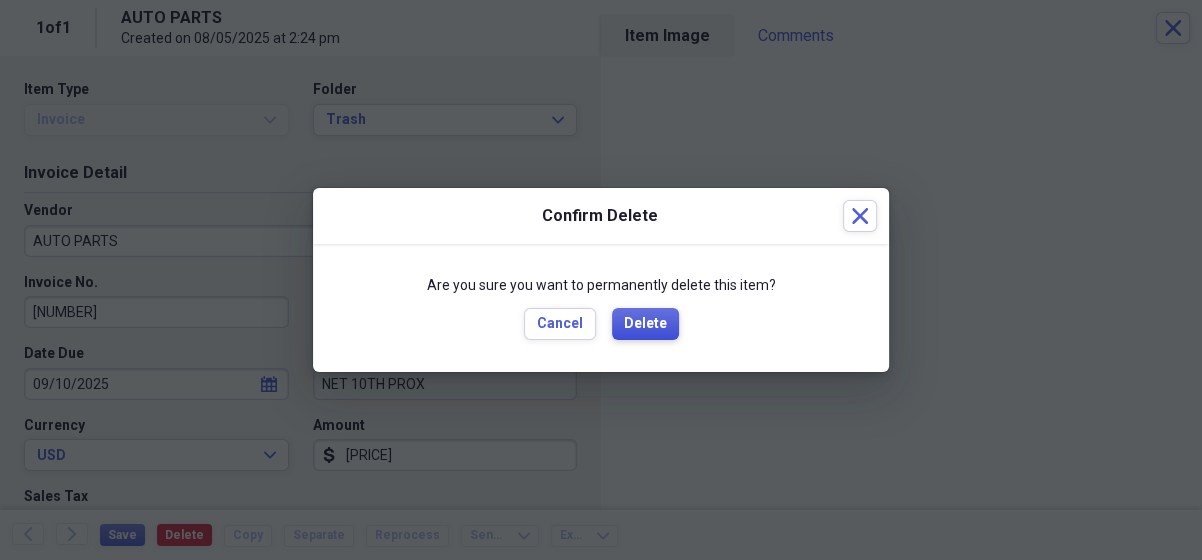 click on "Delete" at bounding box center (645, 324) 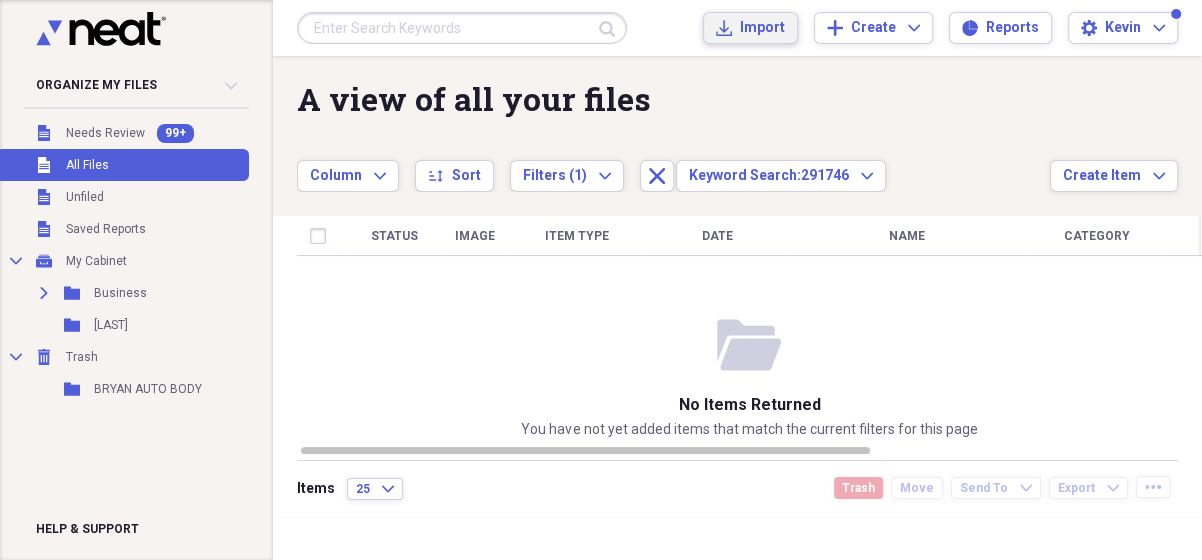 click on "Import Import" at bounding box center (750, 28) 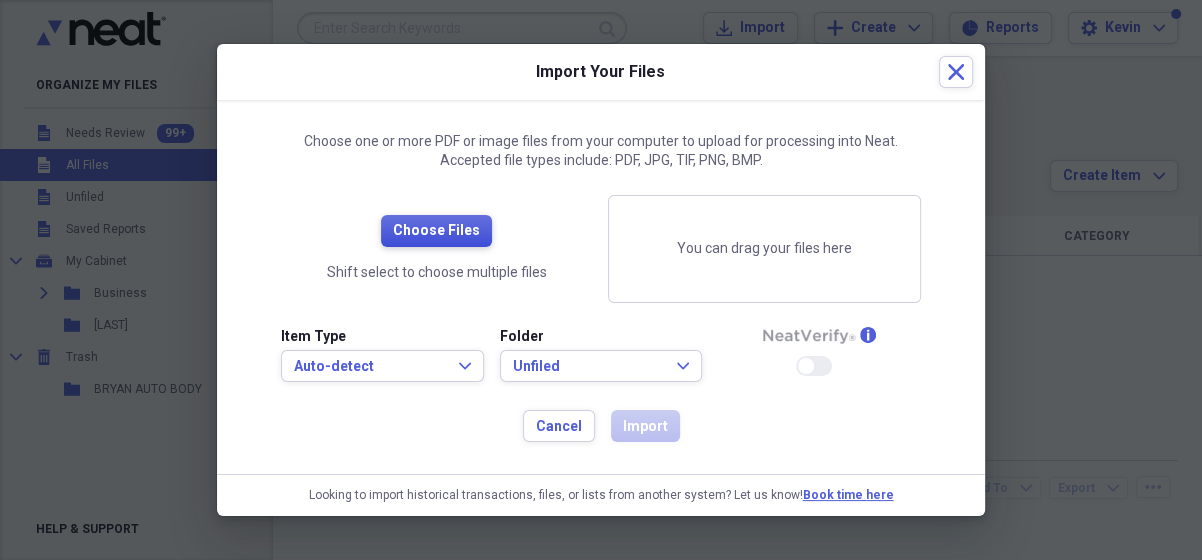 click on "Choose Files" at bounding box center [436, 231] 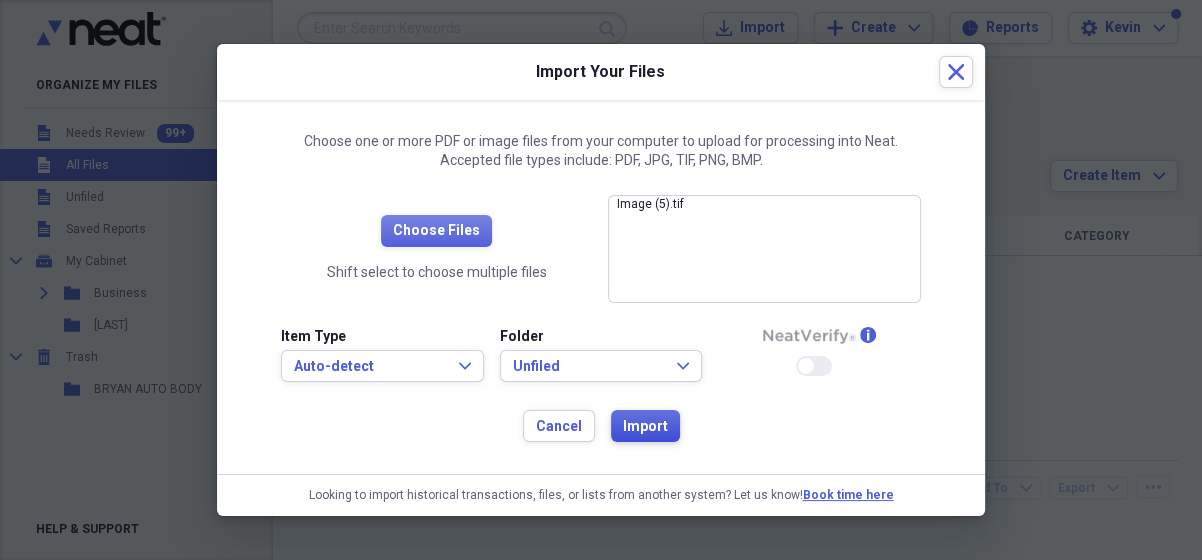 click on "Import" at bounding box center [645, 427] 